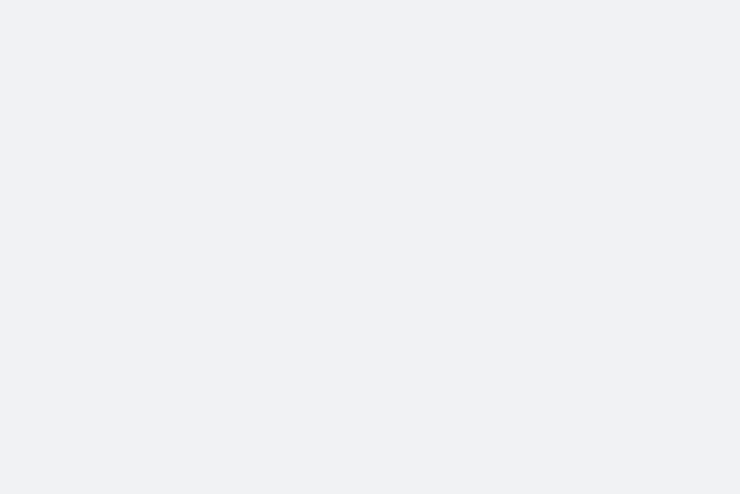 scroll, scrollTop: 0, scrollLeft: 0, axis: both 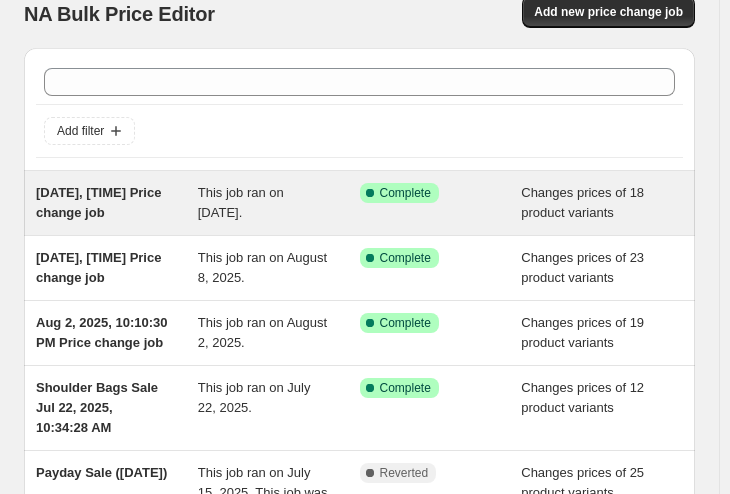click on "This job ran on [DATE]." at bounding box center (241, 202) 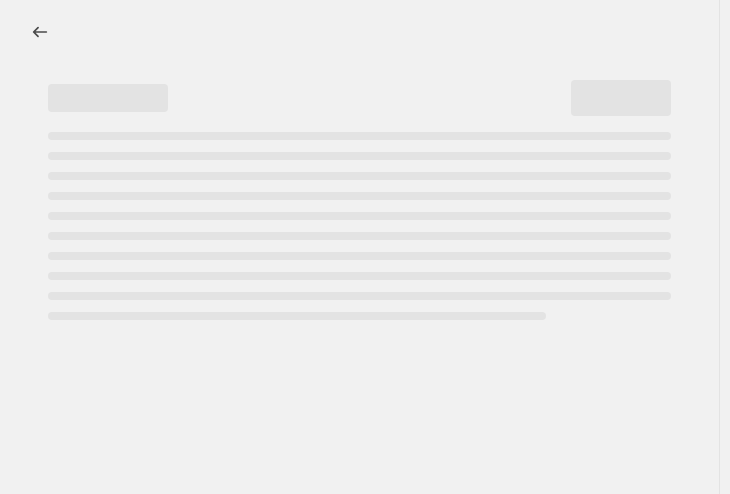 scroll, scrollTop: 0, scrollLeft: 0, axis: both 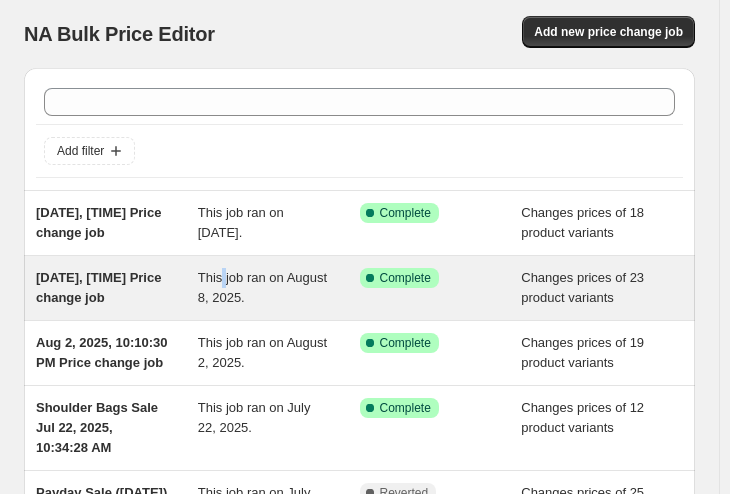 click on "This job ran on August 8, 2025." at bounding box center [262, 287] 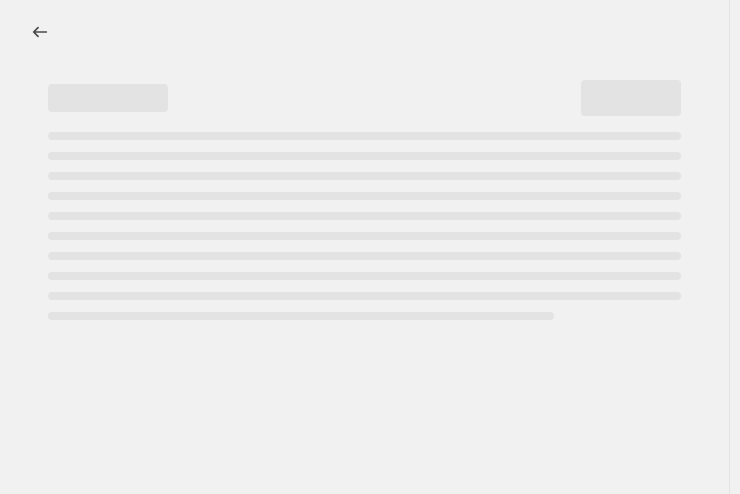 select on "product_status" 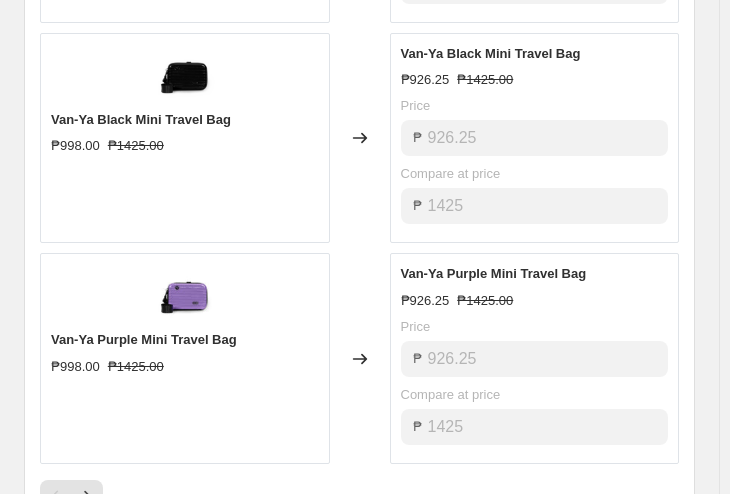 scroll, scrollTop: 1918, scrollLeft: 0, axis: vertical 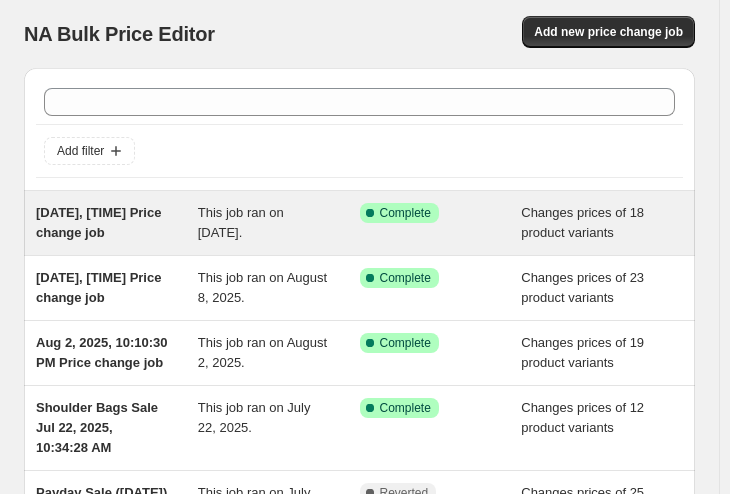 click on "[DATE], [TIME] Price change job" at bounding box center [117, 223] 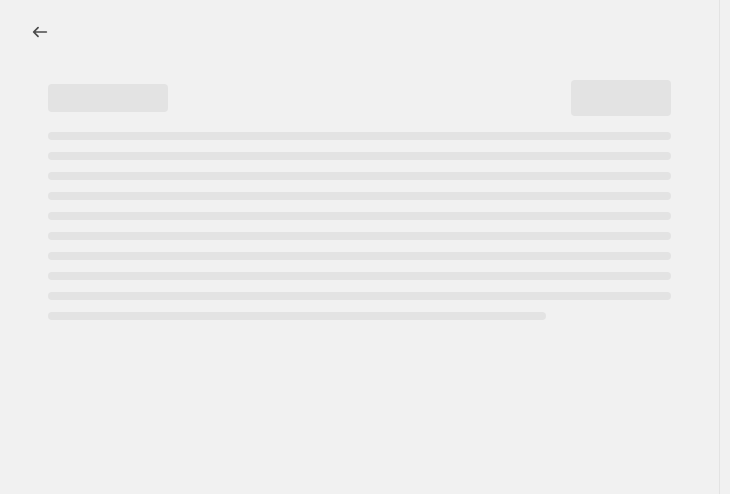 select on "product_status" 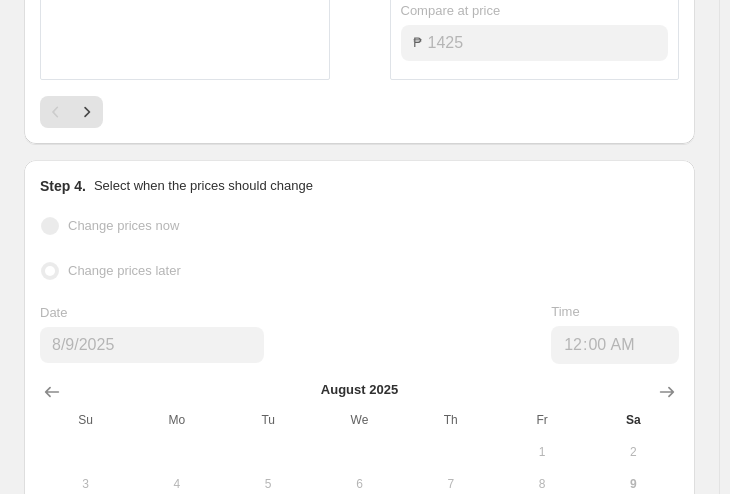 scroll, scrollTop: 2306, scrollLeft: 0, axis: vertical 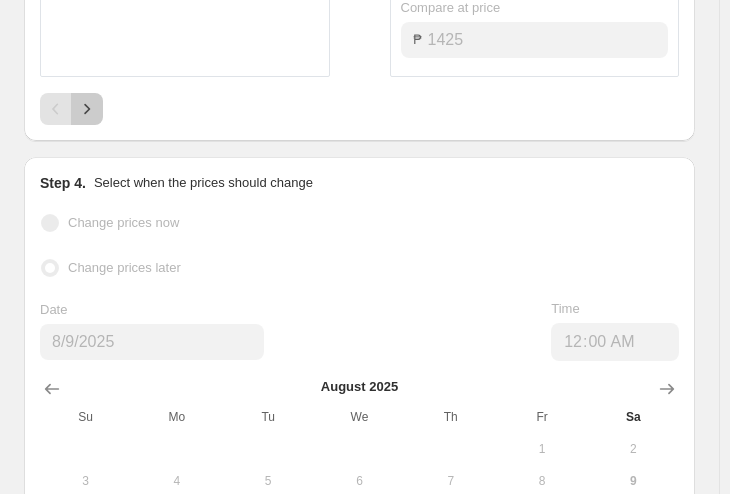 click 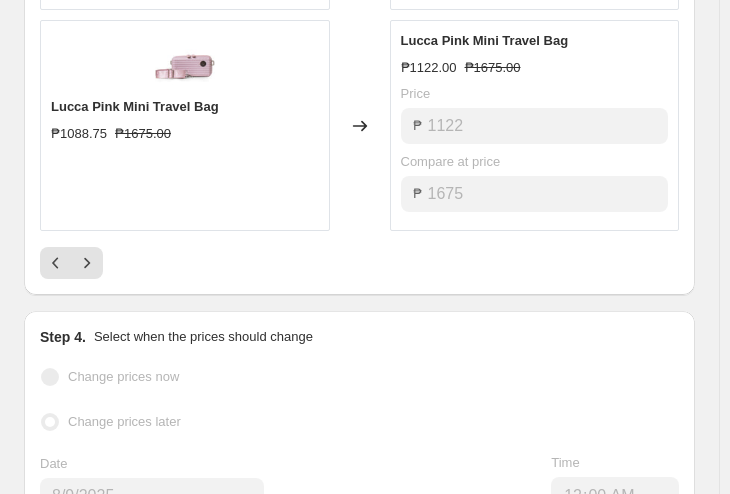 scroll, scrollTop: 2150, scrollLeft: 0, axis: vertical 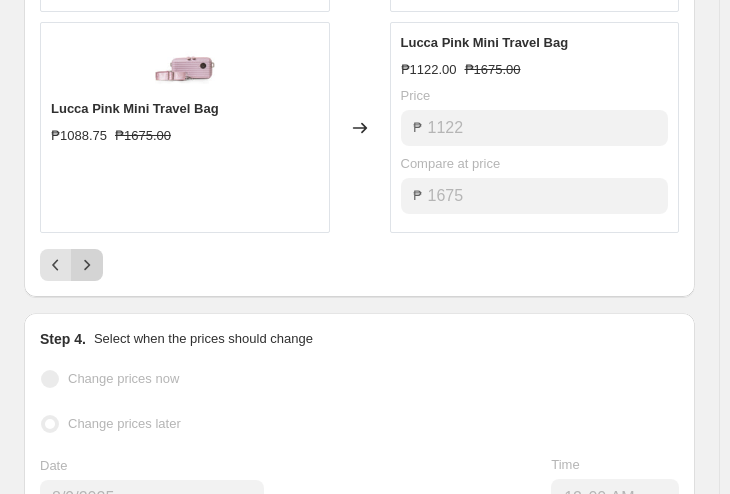 click 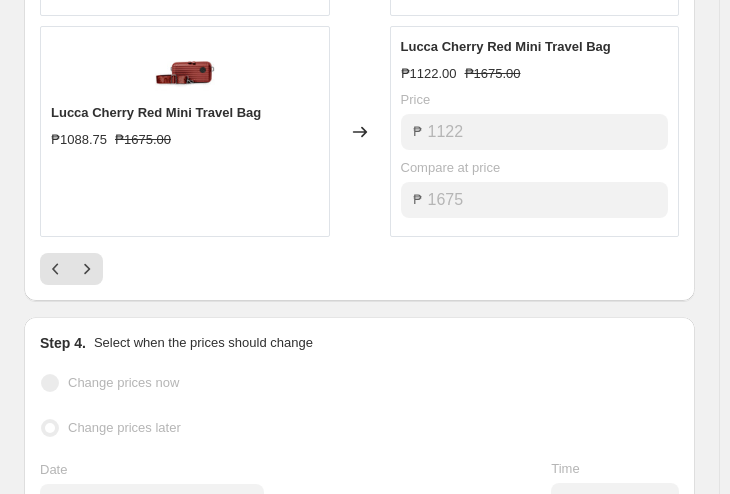 scroll, scrollTop: 2132, scrollLeft: 0, axis: vertical 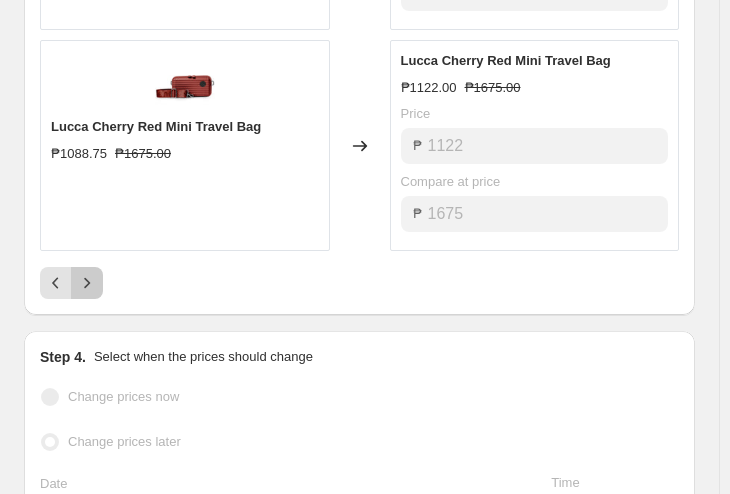 click at bounding box center [87, 283] 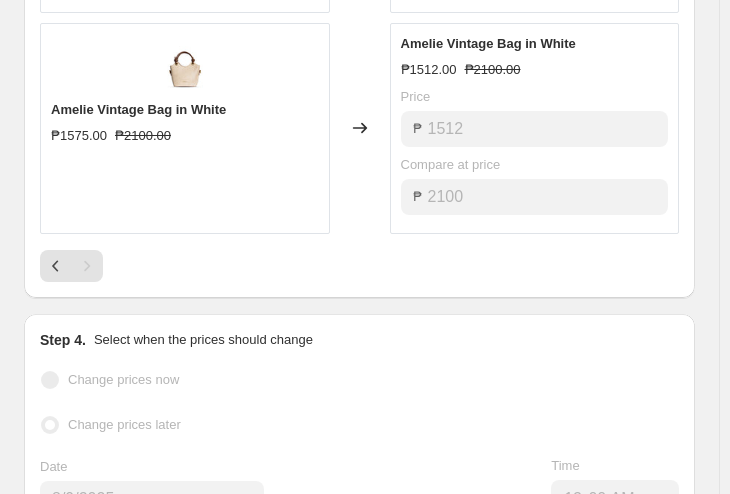 scroll, scrollTop: 1707, scrollLeft: 0, axis: vertical 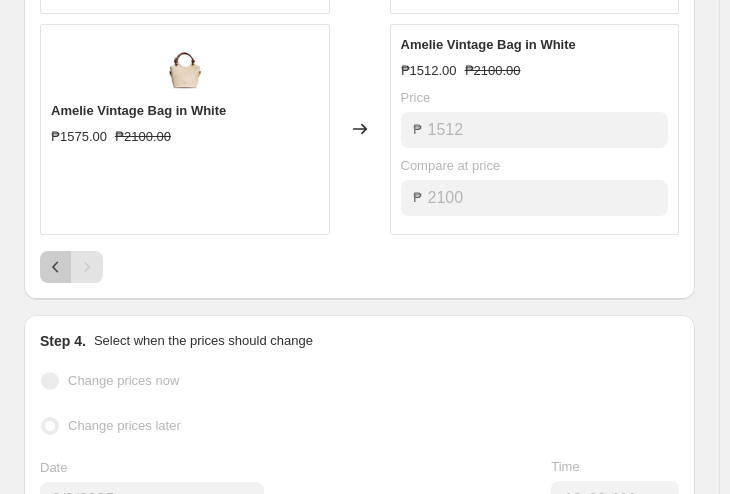 click 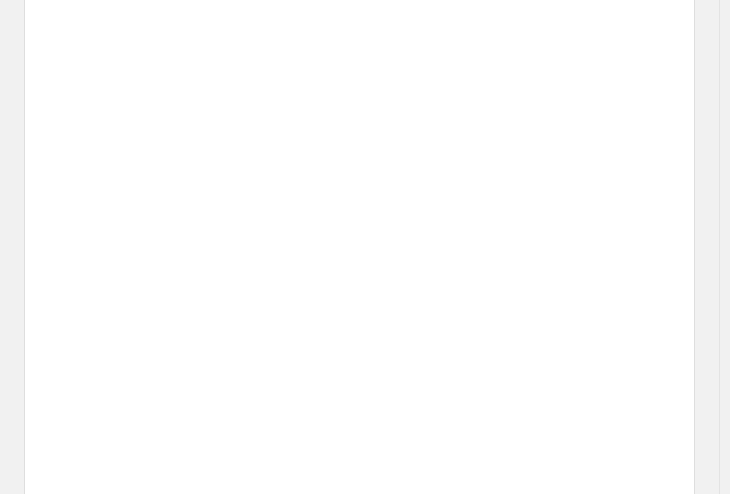 click on "Placeholder ₱59.05 ₱65.61" at bounding box center (185, 294) 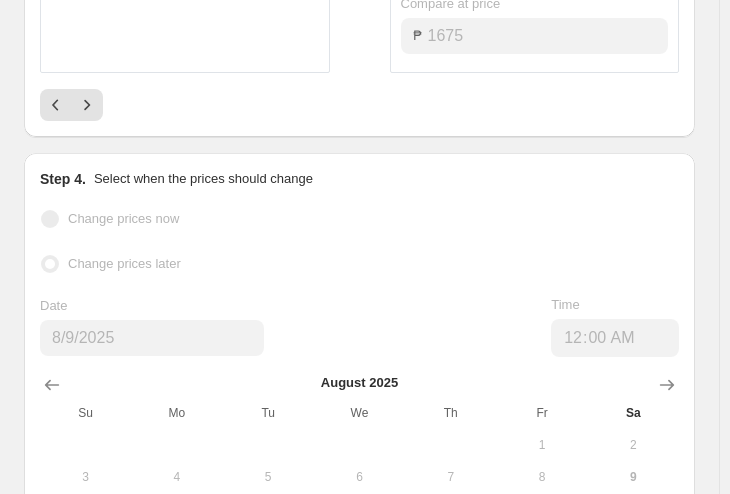 scroll, scrollTop: 2308, scrollLeft: 0, axis: vertical 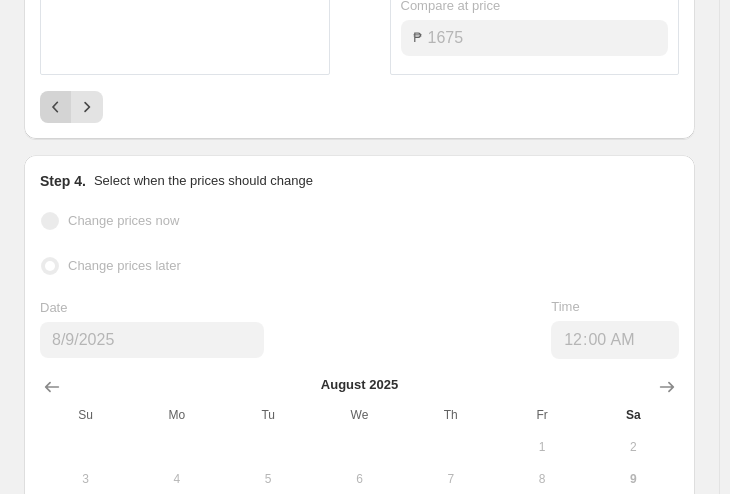 click 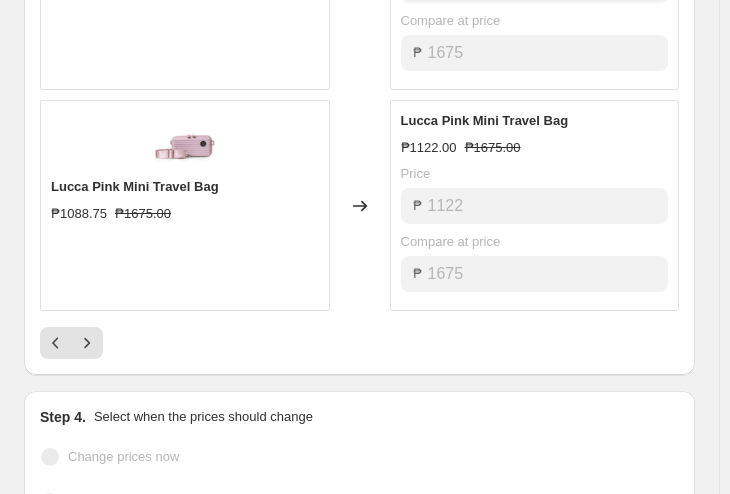 scroll, scrollTop: 2074, scrollLeft: 0, axis: vertical 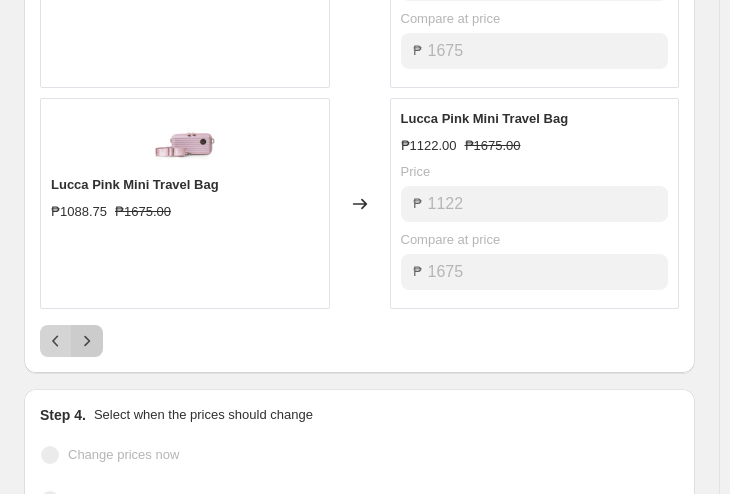 drag, startPoint x: 70, startPoint y: 315, endPoint x: 63, endPoint y: 323, distance: 10.630146 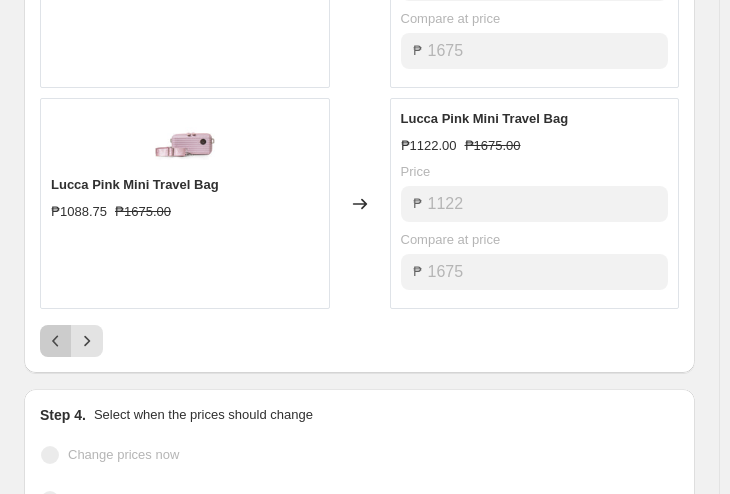 click 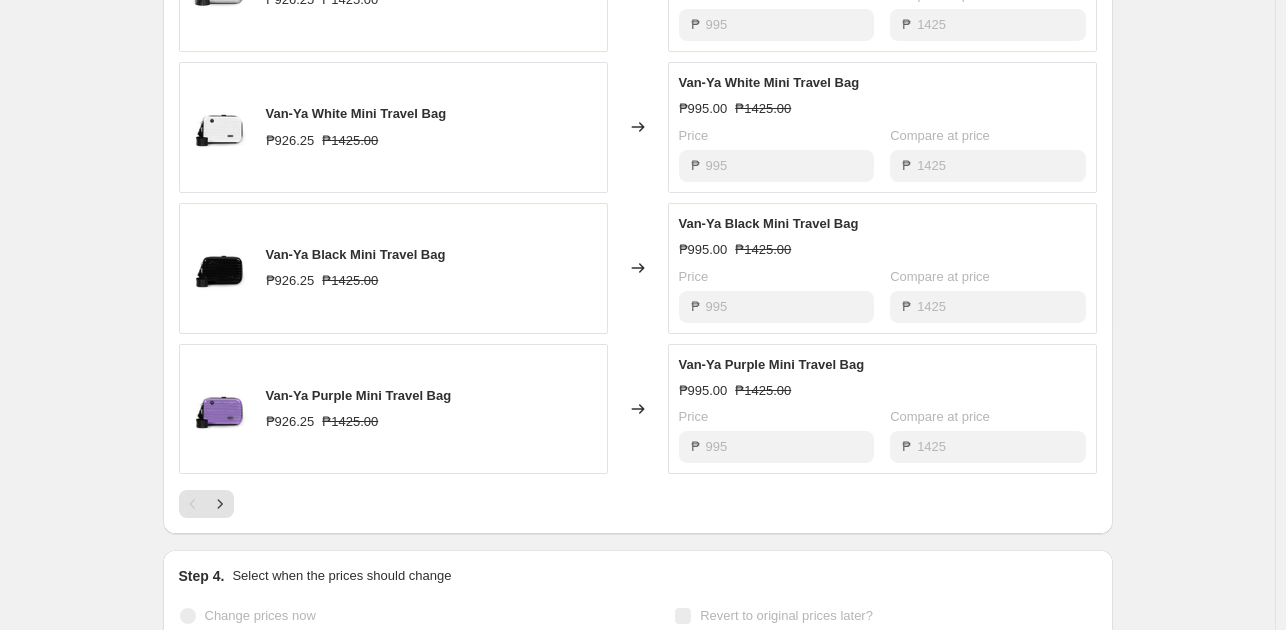 scroll, scrollTop: 1354, scrollLeft: 0, axis: vertical 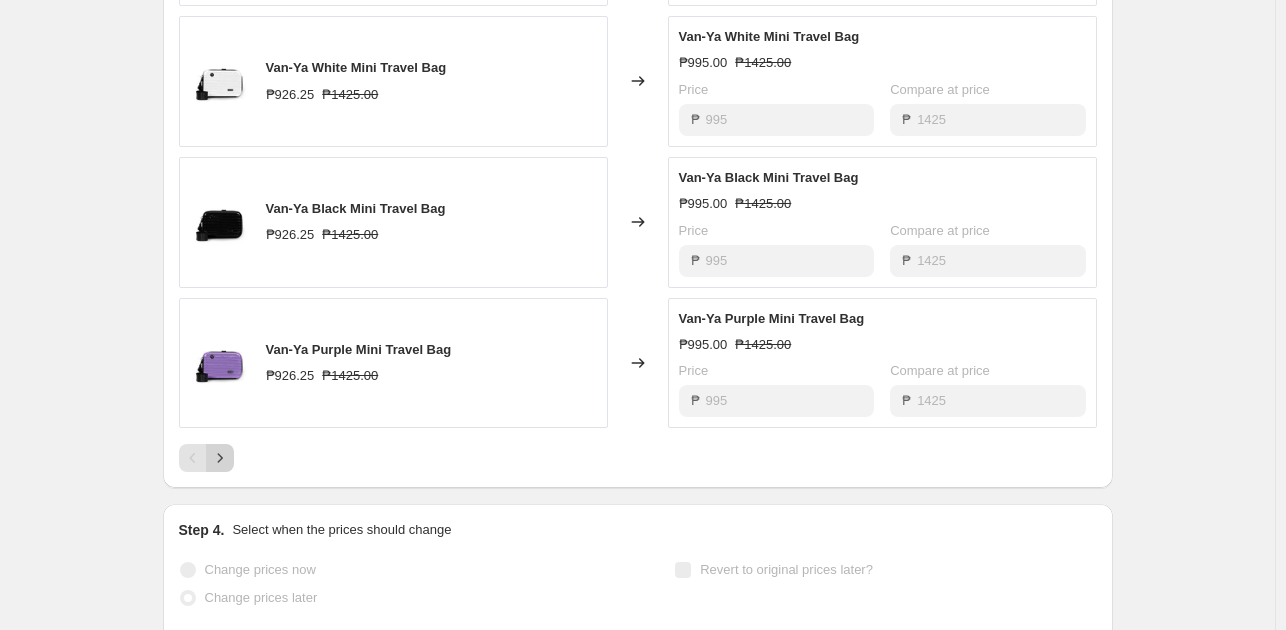 click 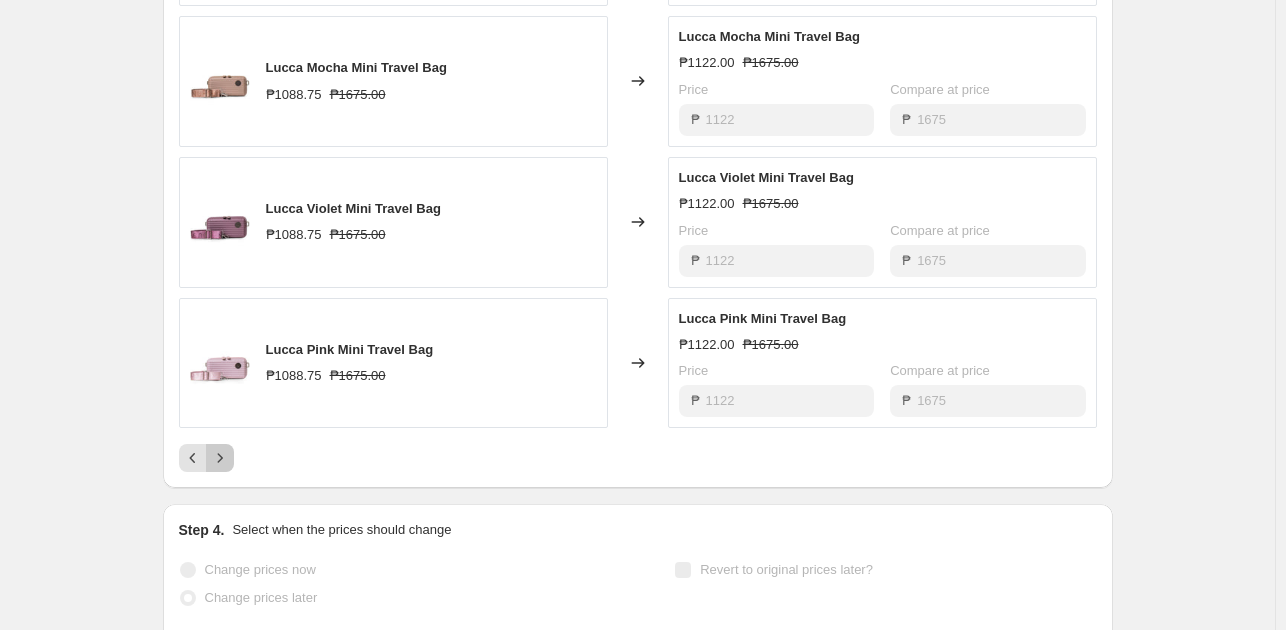 click 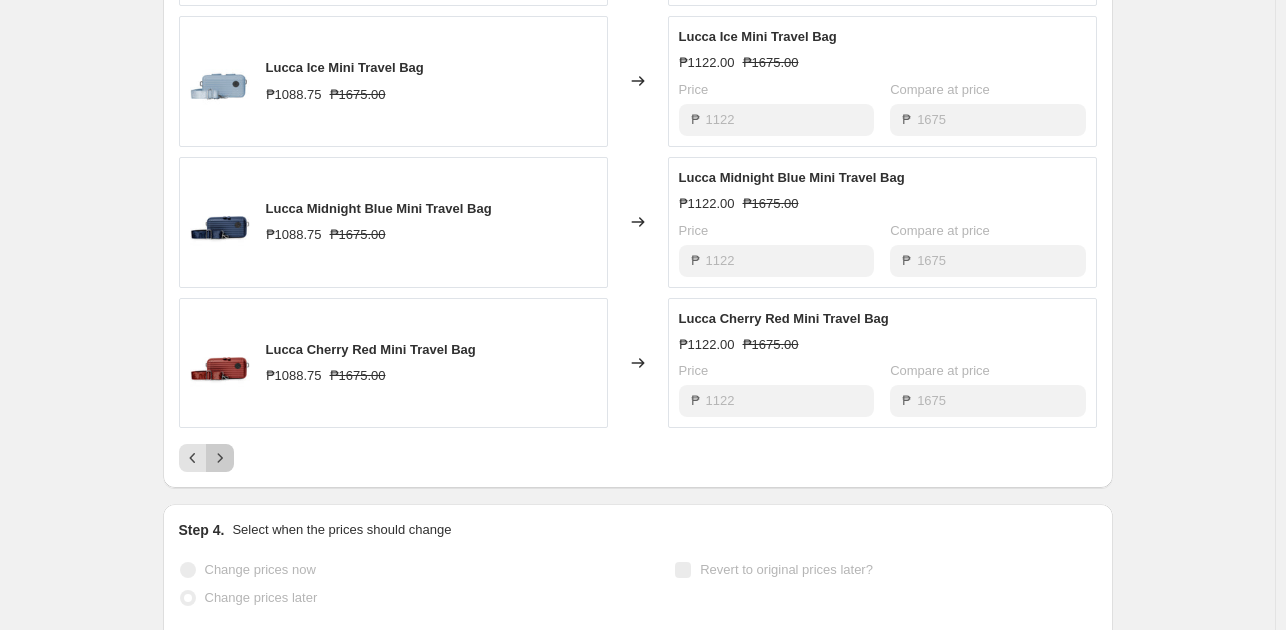 click 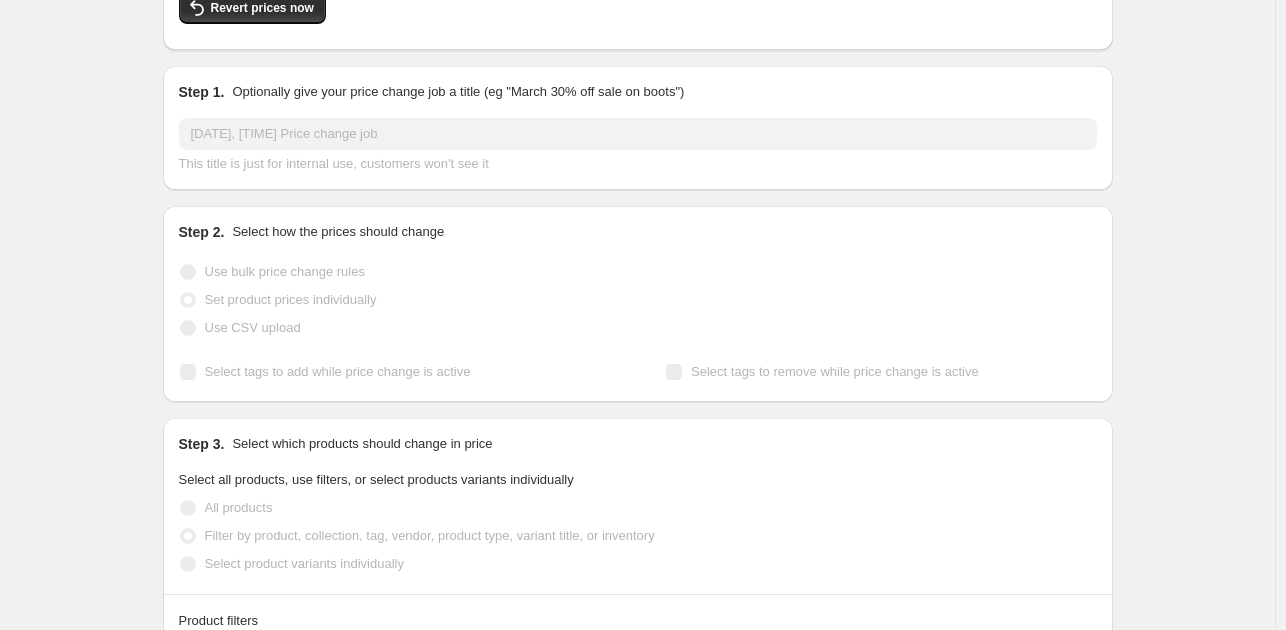 scroll, scrollTop: 0, scrollLeft: 0, axis: both 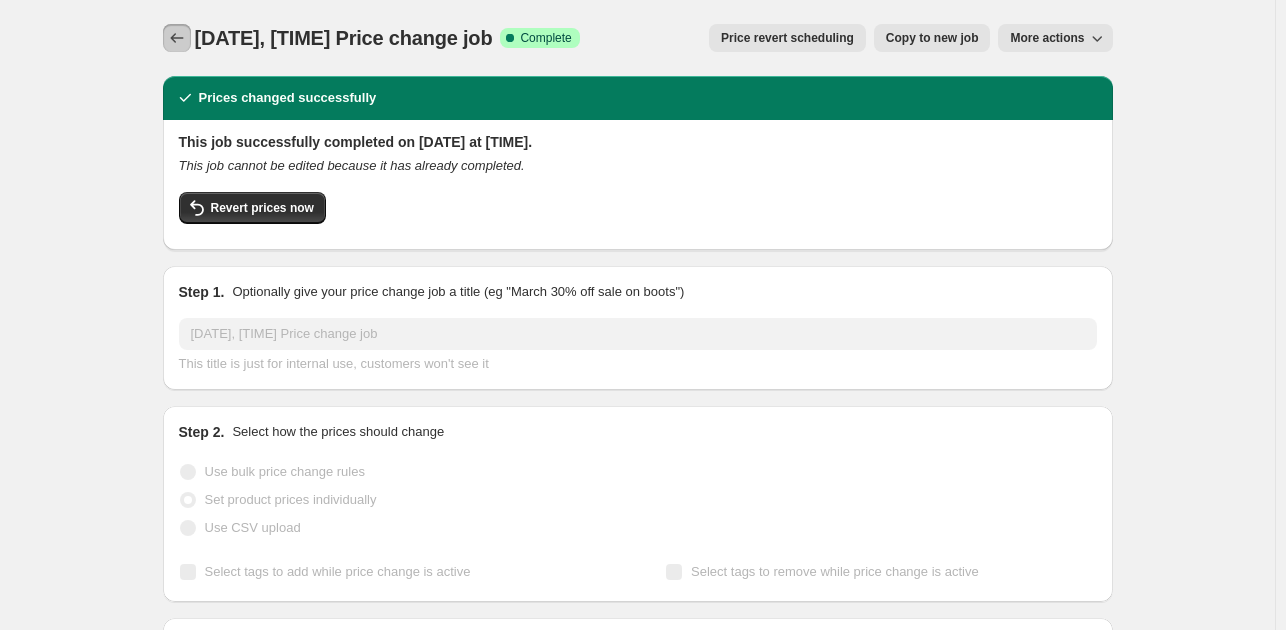 click 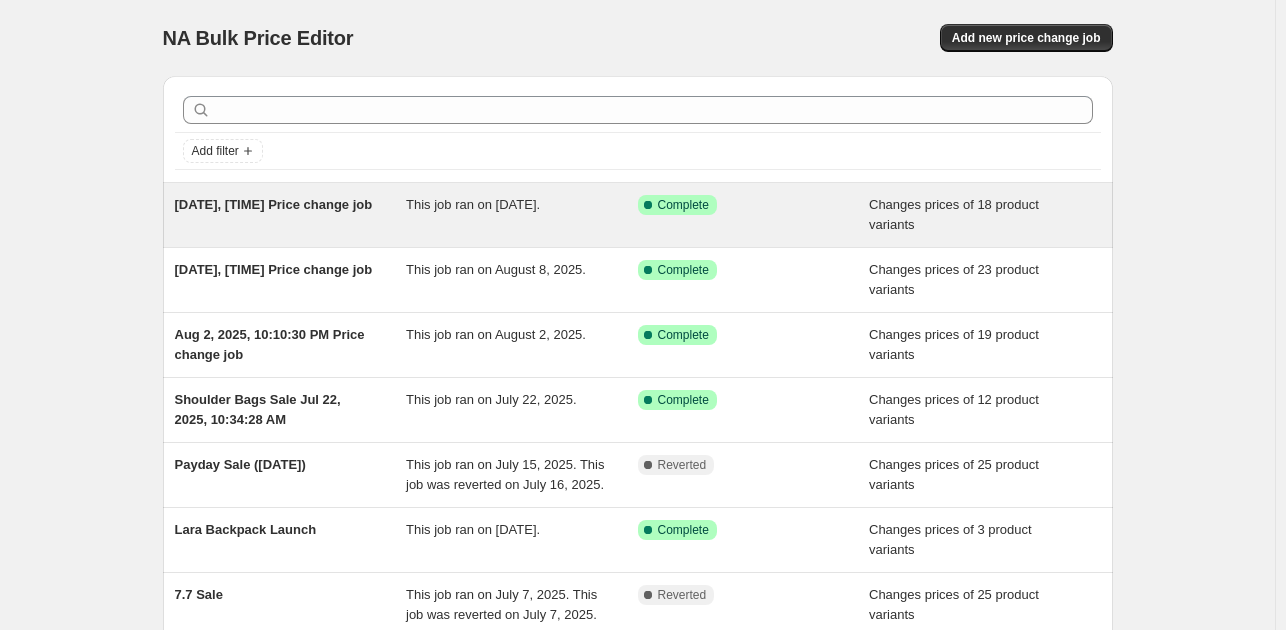 drag, startPoint x: 853, startPoint y: 220, endPoint x: 791, endPoint y: 227, distance: 62.39391 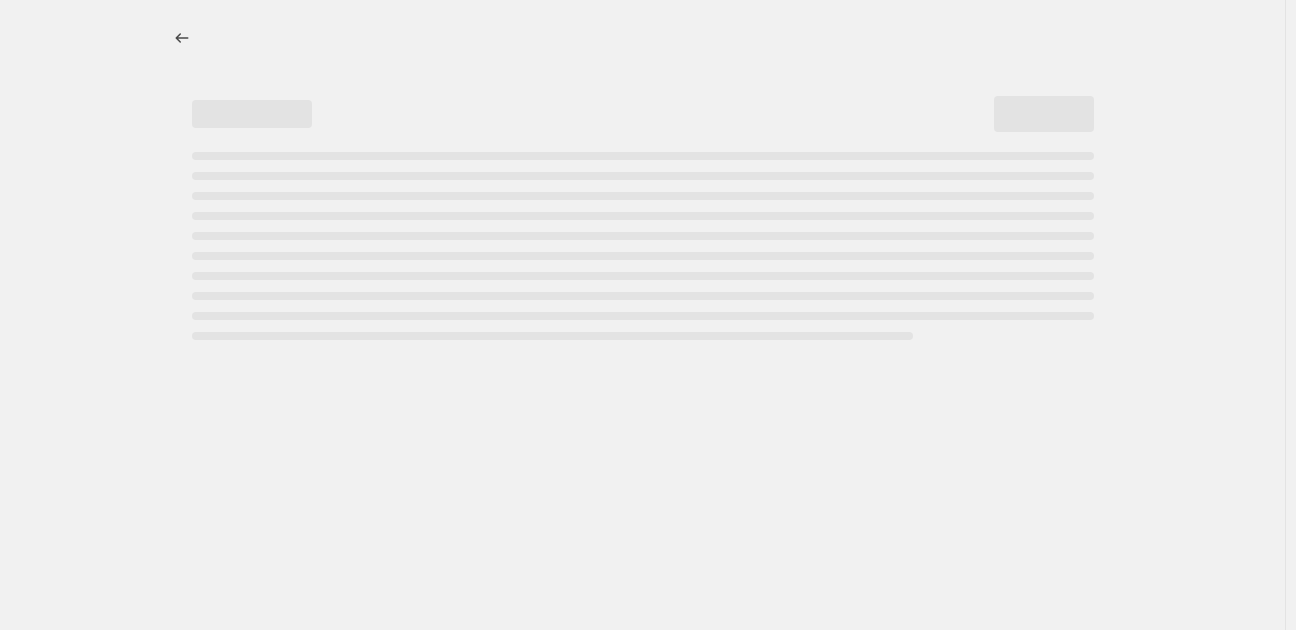 select on "product_status" 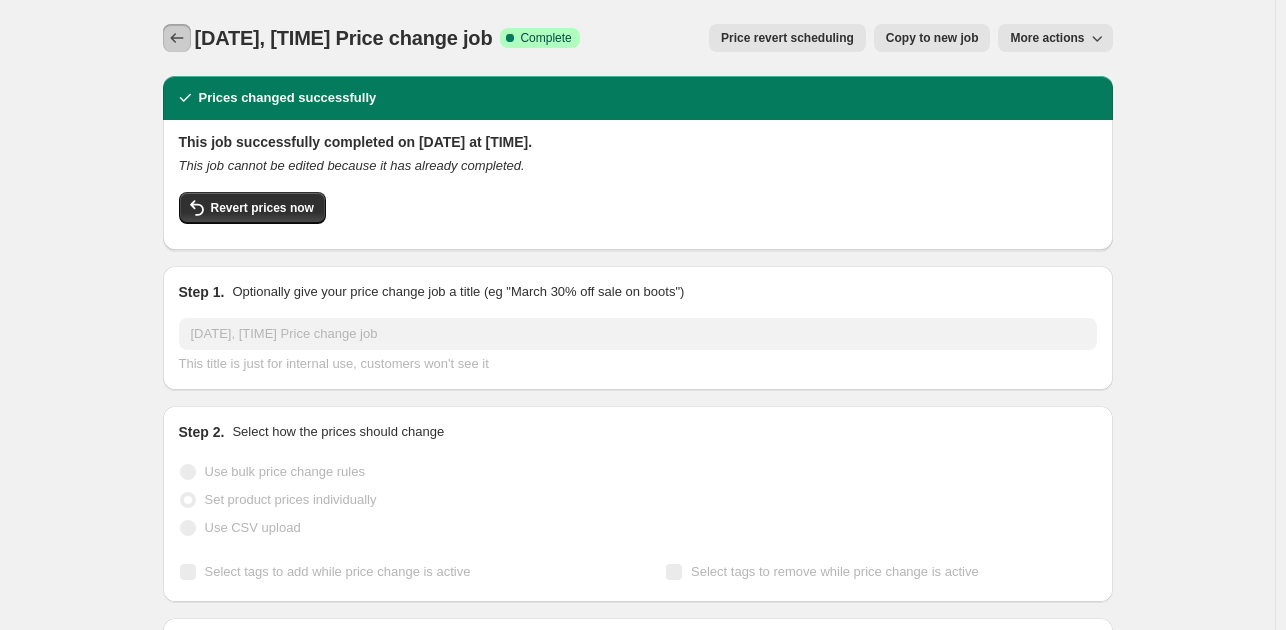 click 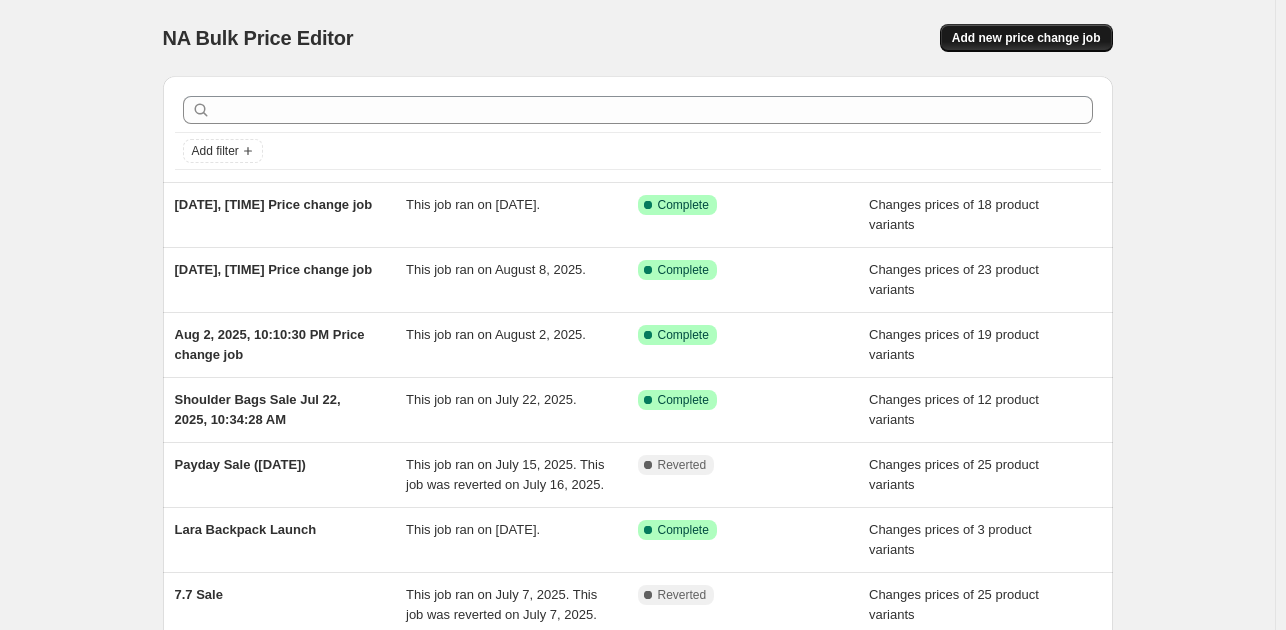 click on "Add new price change job" at bounding box center [1026, 38] 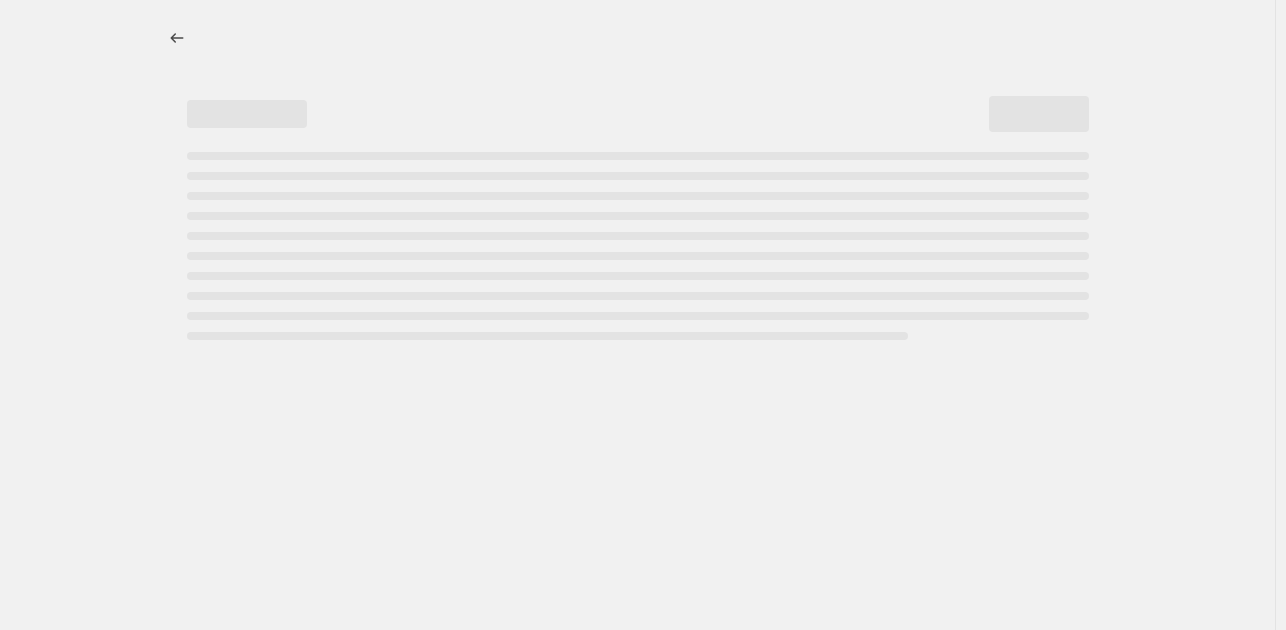 select on "percentage" 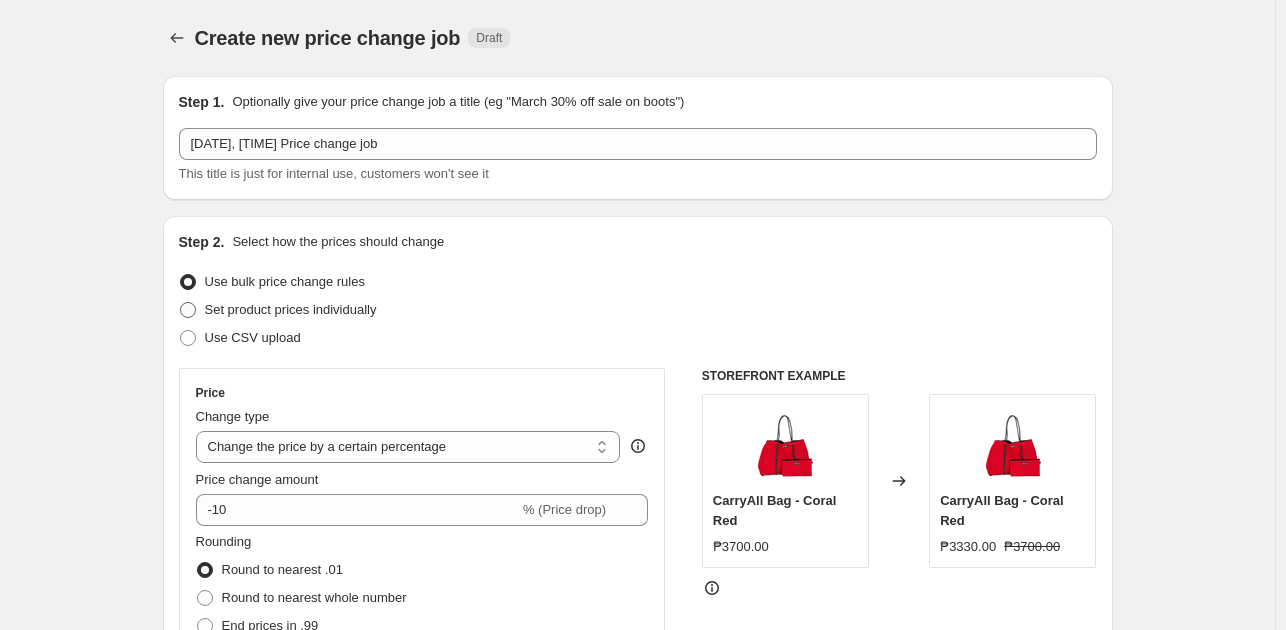 click at bounding box center (188, 310) 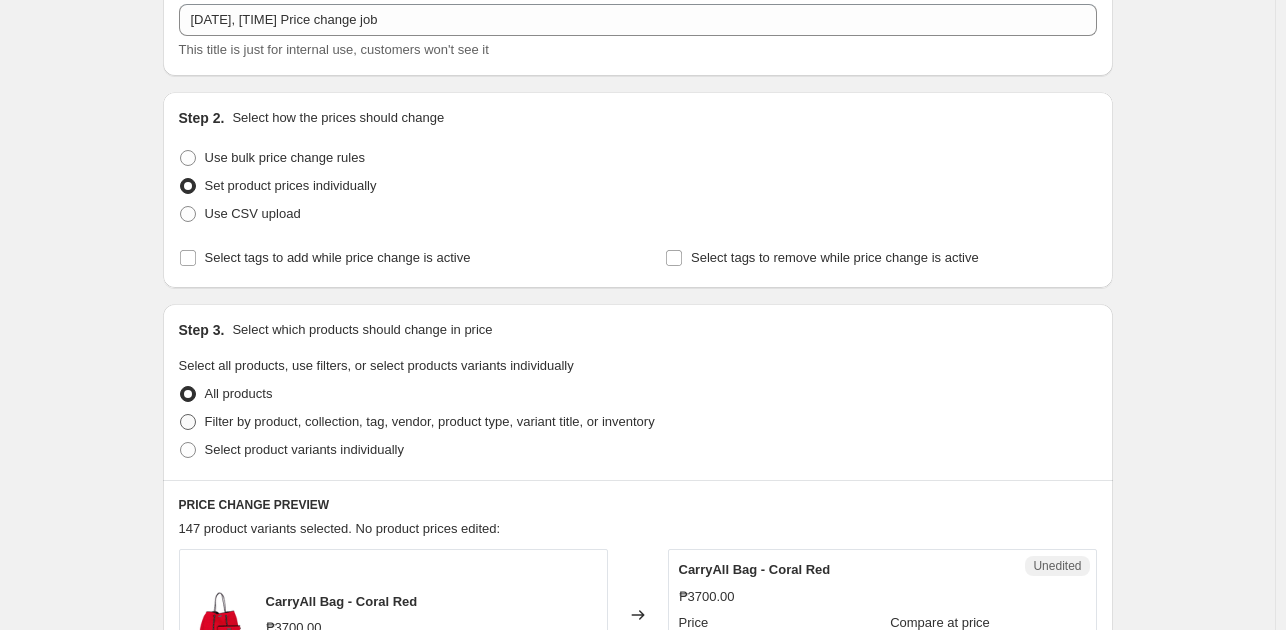 scroll, scrollTop: 126, scrollLeft: 0, axis: vertical 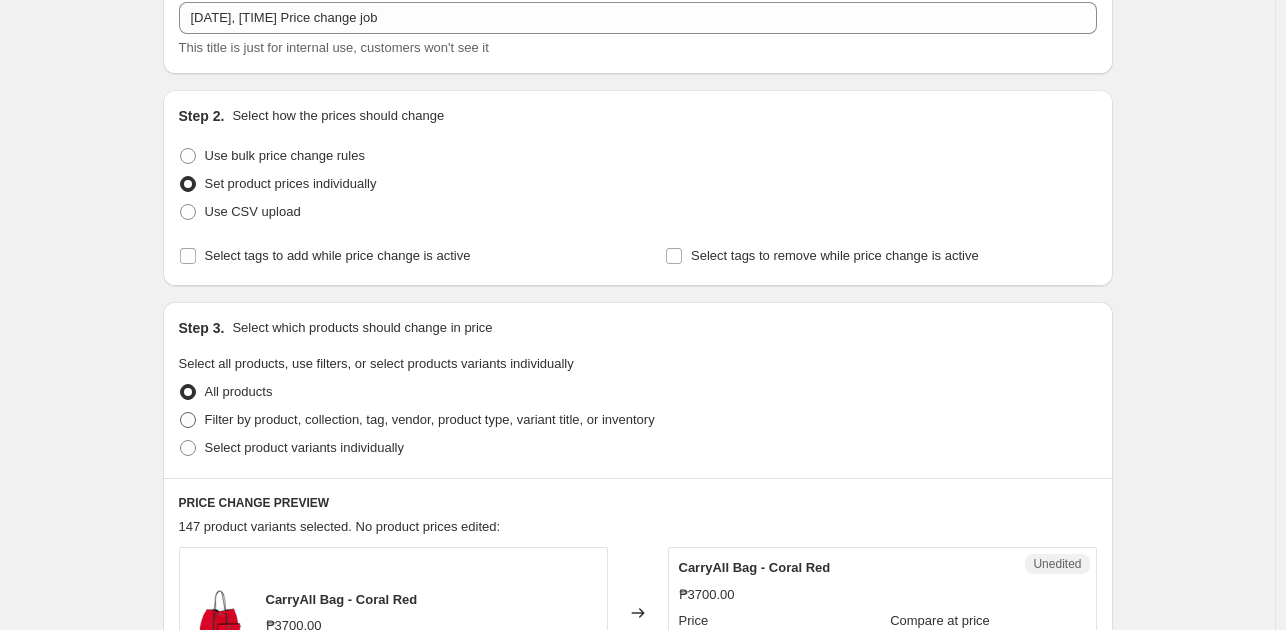 click at bounding box center (188, 420) 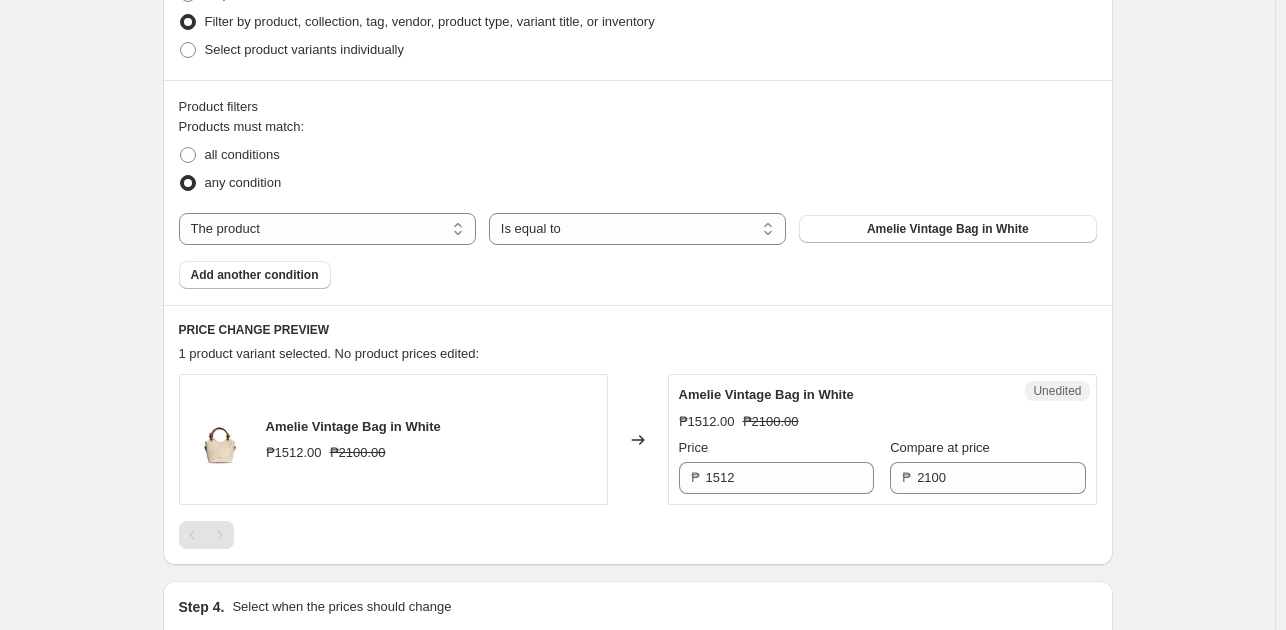 scroll, scrollTop: 527, scrollLeft: 0, axis: vertical 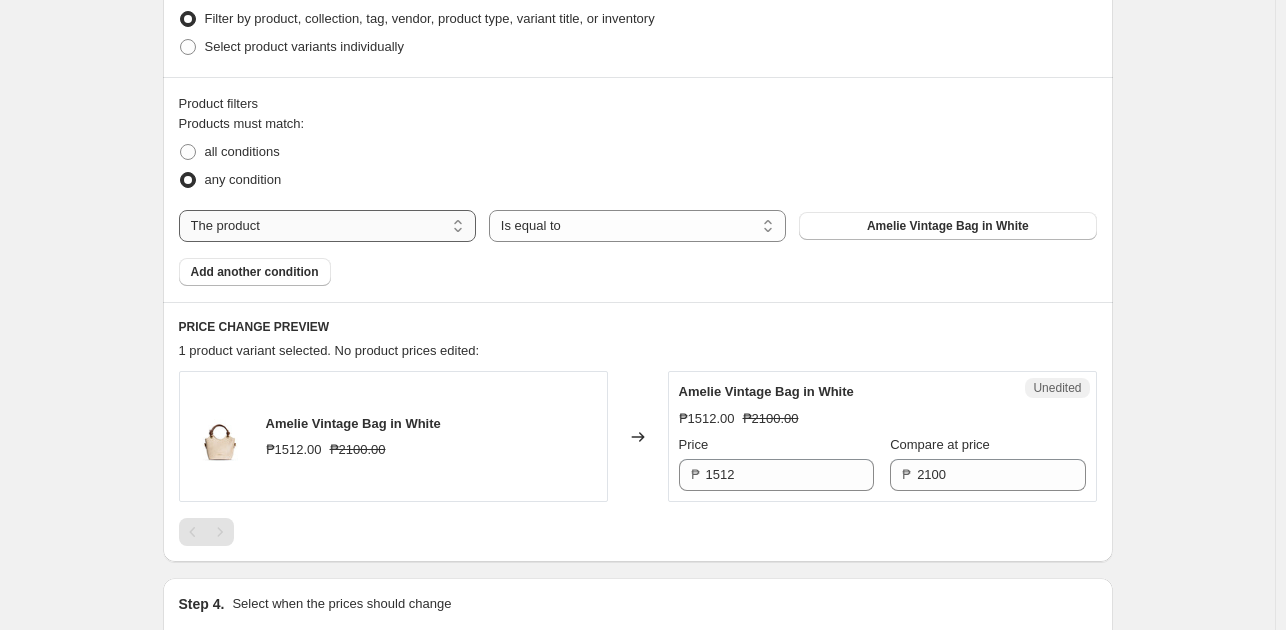 click on "The product The product's collection The product's tag The product's vendor The product's type The product's status The variant's title Inventory quantity" at bounding box center [327, 226] 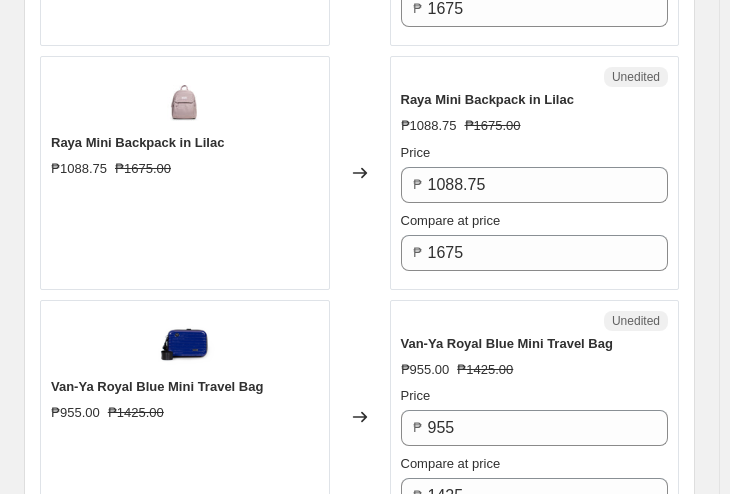 scroll, scrollTop: 4703, scrollLeft: 0, axis: vertical 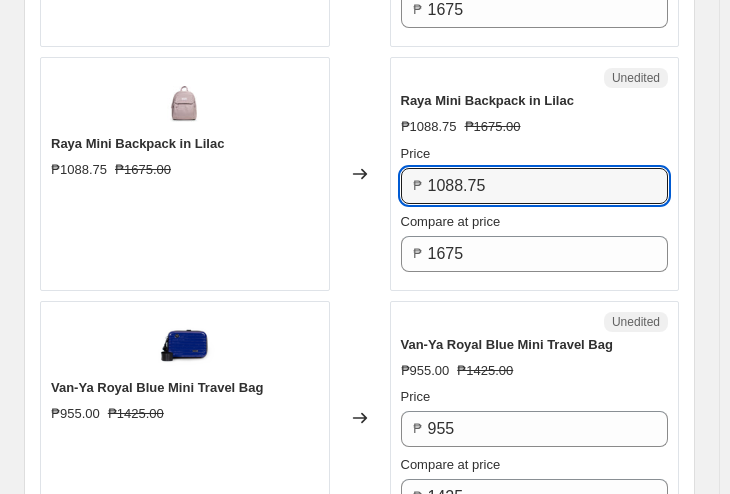 drag, startPoint x: 510, startPoint y: 175, endPoint x: 424, endPoint y: 171, distance: 86.09297 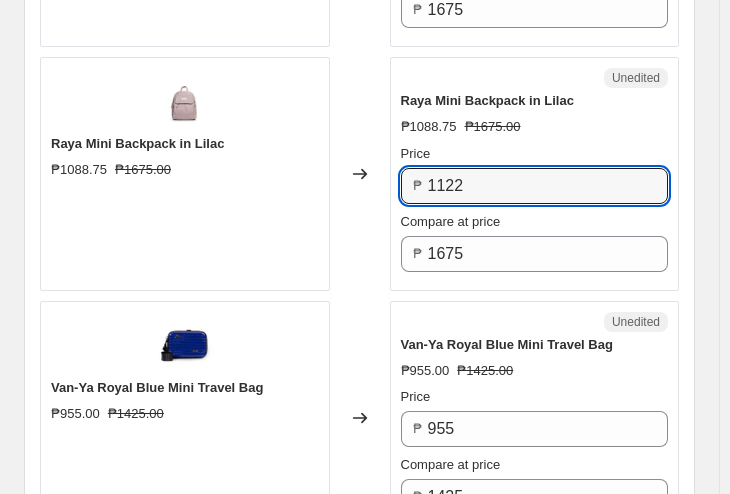 drag, startPoint x: 496, startPoint y: 164, endPoint x: 381, endPoint y: 164, distance: 115 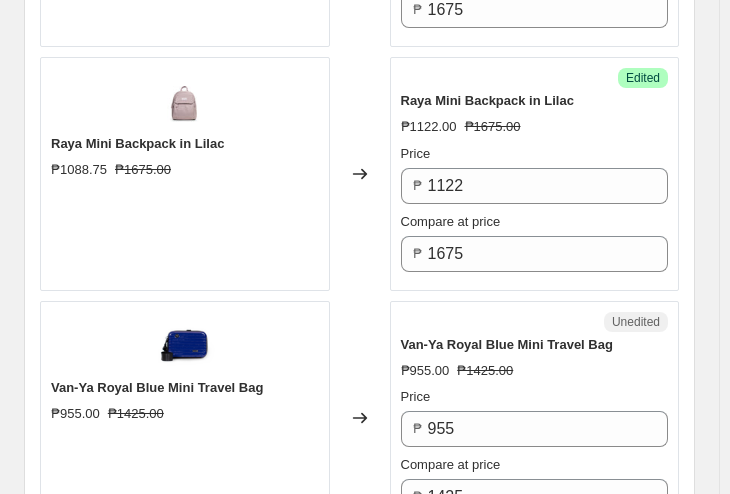 click on "₱ 1675" at bounding box center (535, 254) 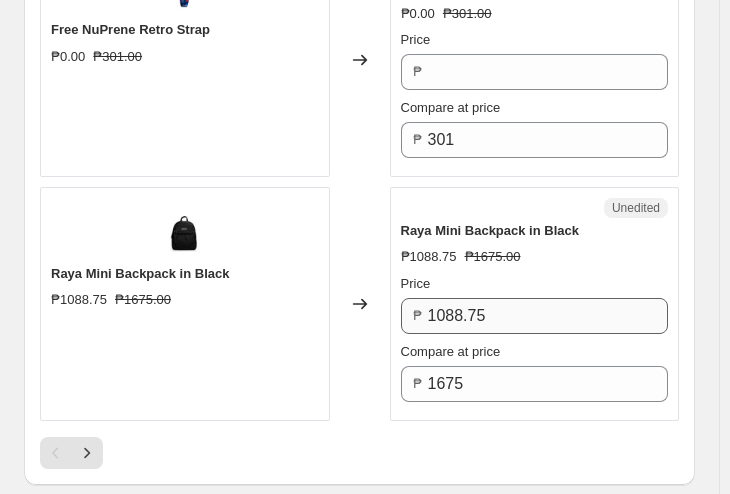 scroll, scrollTop: 5550, scrollLeft: 0, axis: vertical 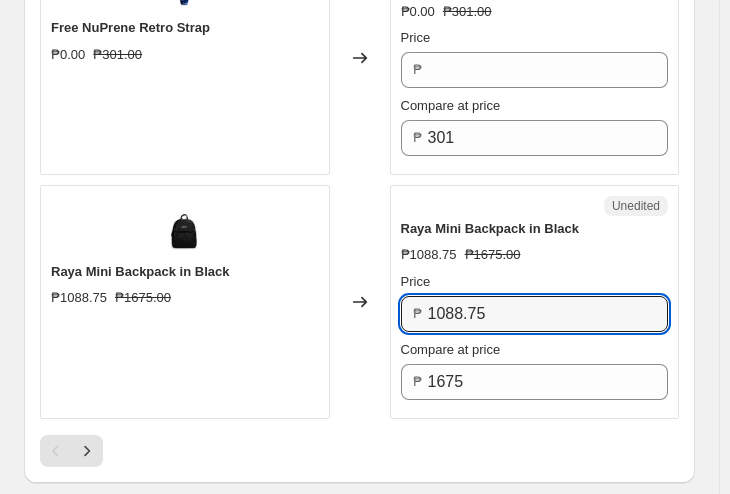 drag, startPoint x: 507, startPoint y: 294, endPoint x: 378, endPoint y: 307, distance: 129.65338 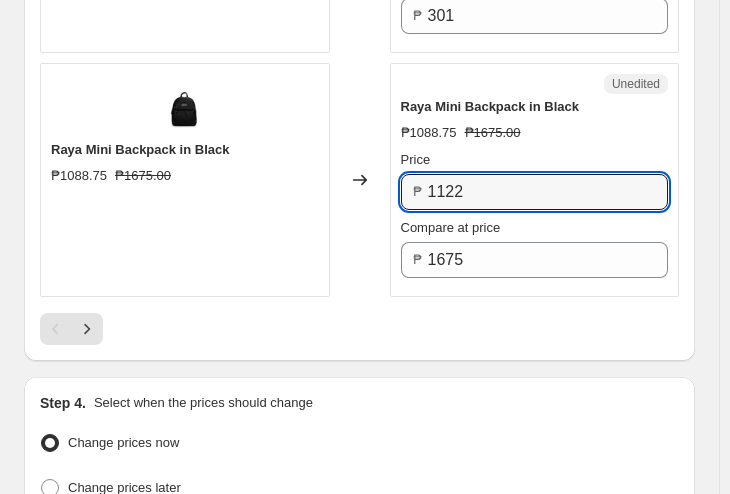 scroll, scrollTop: 5672, scrollLeft: 0, axis: vertical 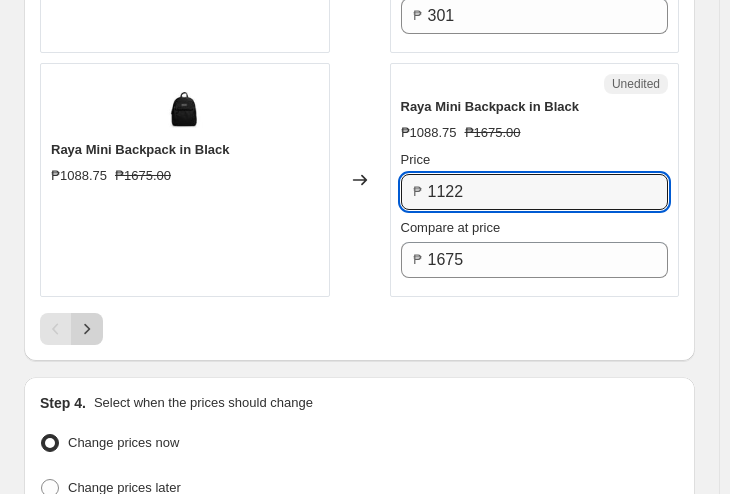 type on "1122" 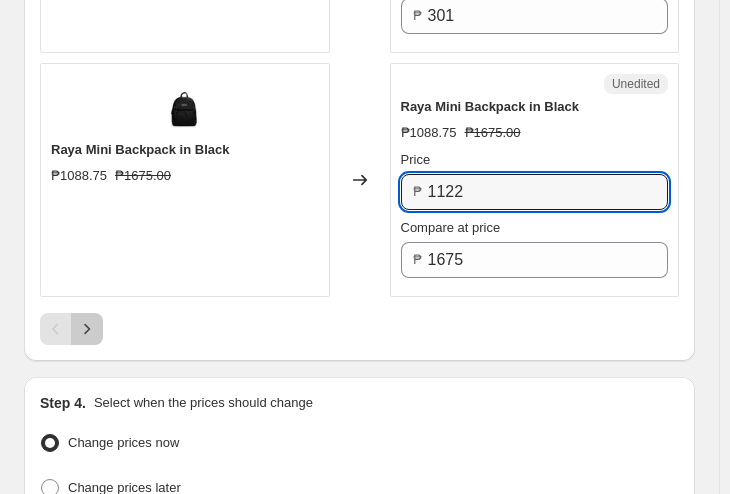 click 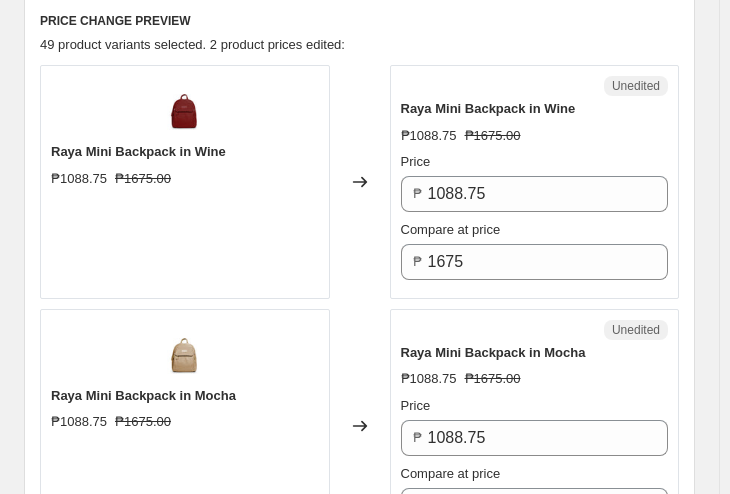 scroll, scrollTop: 1036, scrollLeft: 0, axis: vertical 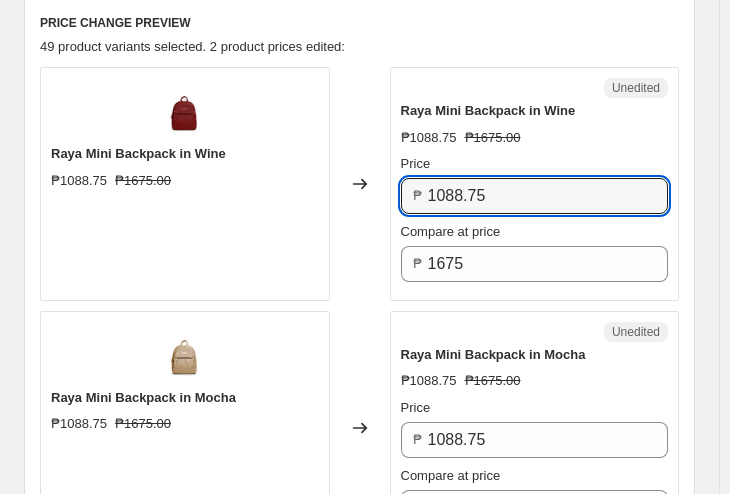drag, startPoint x: 535, startPoint y: 186, endPoint x: 399, endPoint y: 195, distance: 136.29747 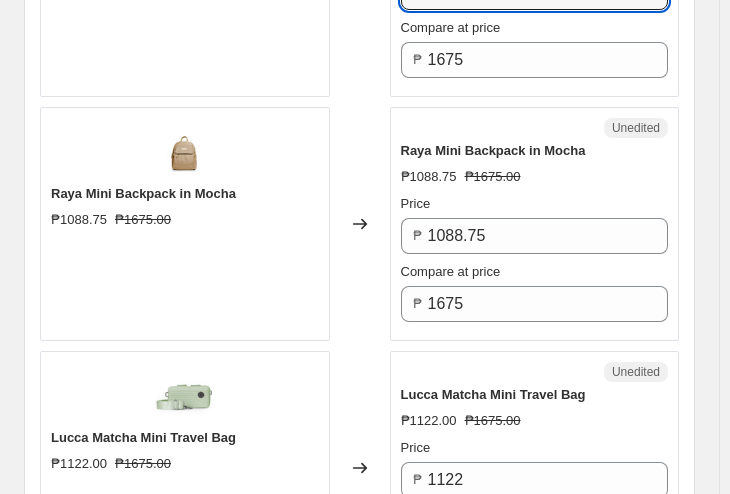 scroll, scrollTop: 1240, scrollLeft: 0, axis: vertical 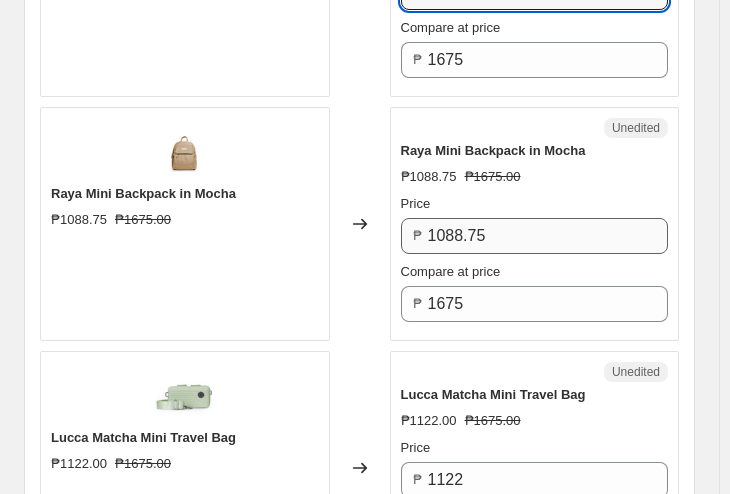 type on "1122" 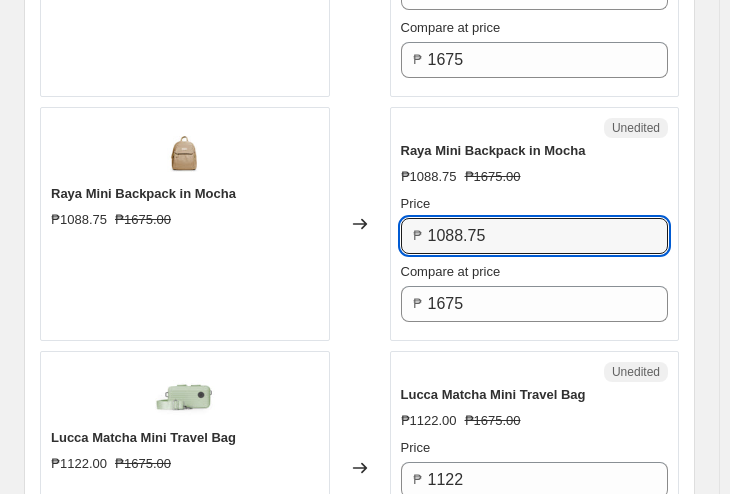 drag, startPoint x: 528, startPoint y: 206, endPoint x: 384, endPoint y: 231, distance: 146.15402 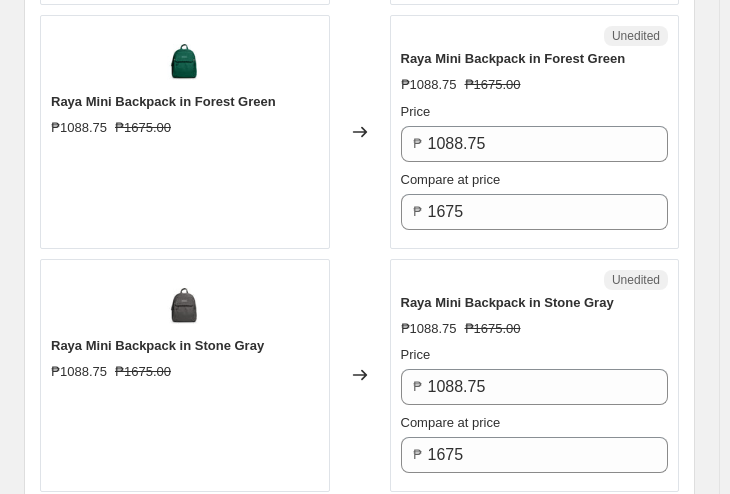scroll, scrollTop: 3767, scrollLeft: 0, axis: vertical 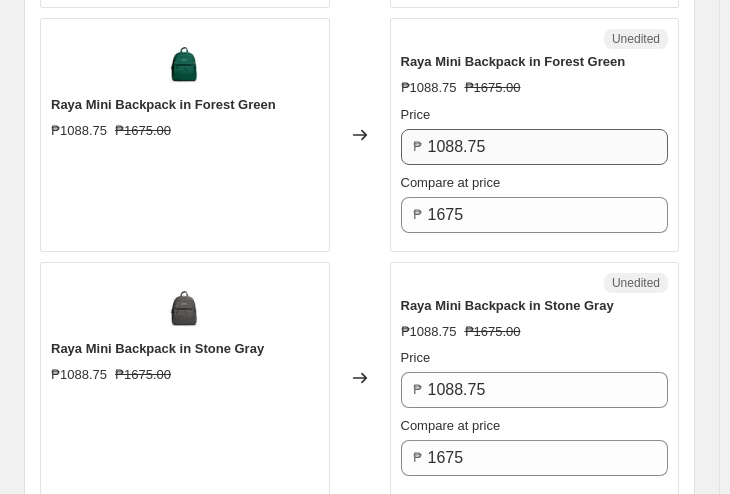 type on "1122" 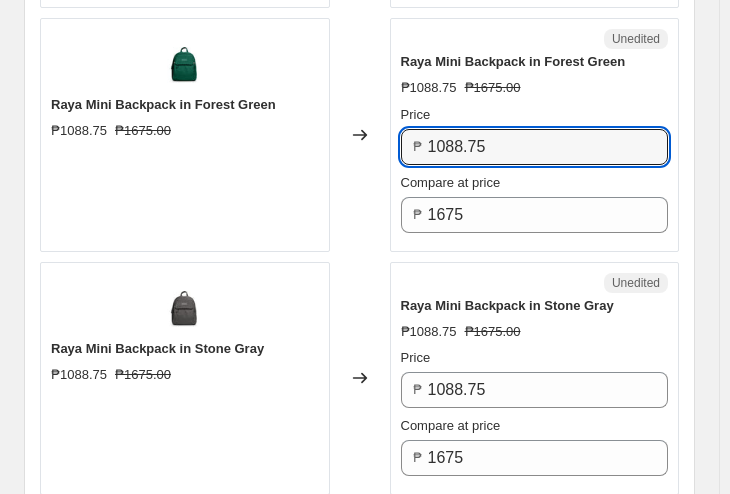 drag, startPoint x: 500, startPoint y: 136, endPoint x: 374, endPoint y: 150, distance: 126.77539 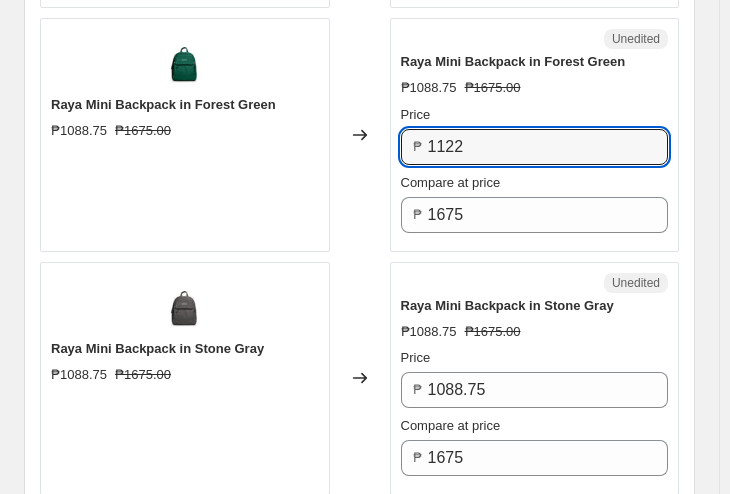 type on "1122" 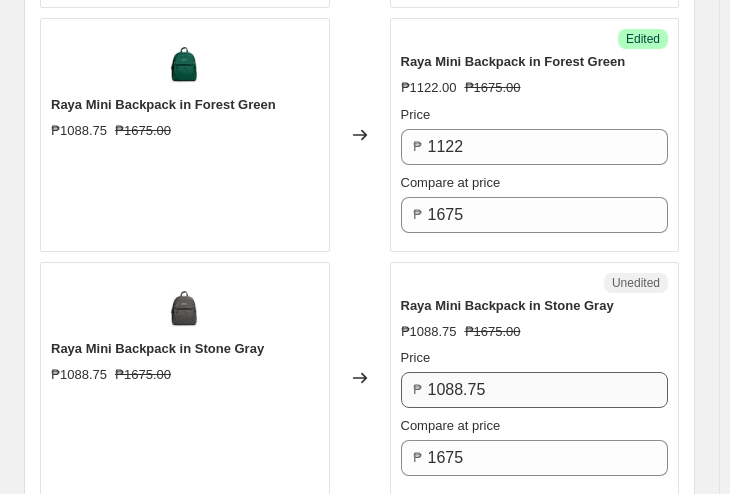 click on "Price ₱ 1088.75" at bounding box center [535, 378] 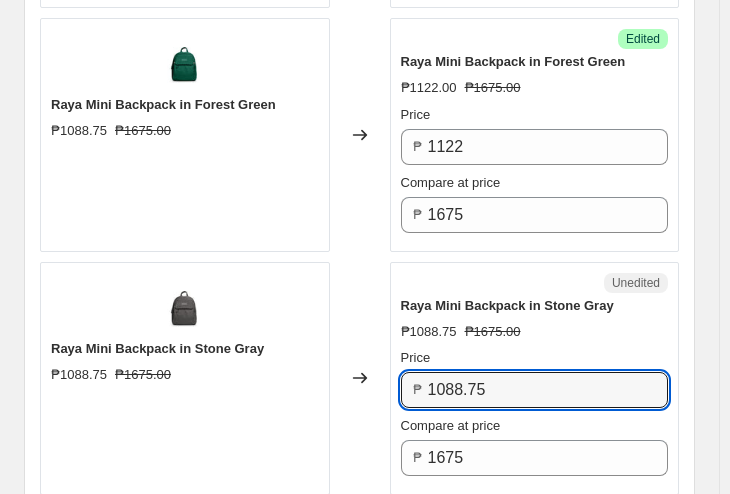 drag, startPoint x: 528, startPoint y: 371, endPoint x: 384, endPoint y: 381, distance: 144.3468 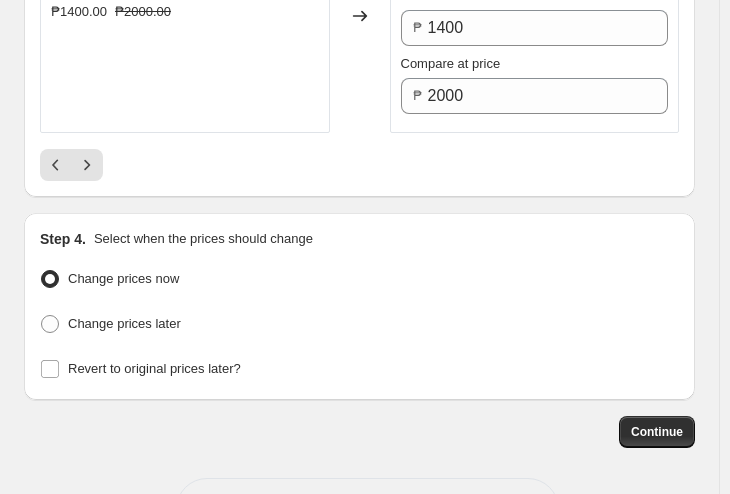scroll, scrollTop: 5860, scrollLeft: 0, axis: vertical 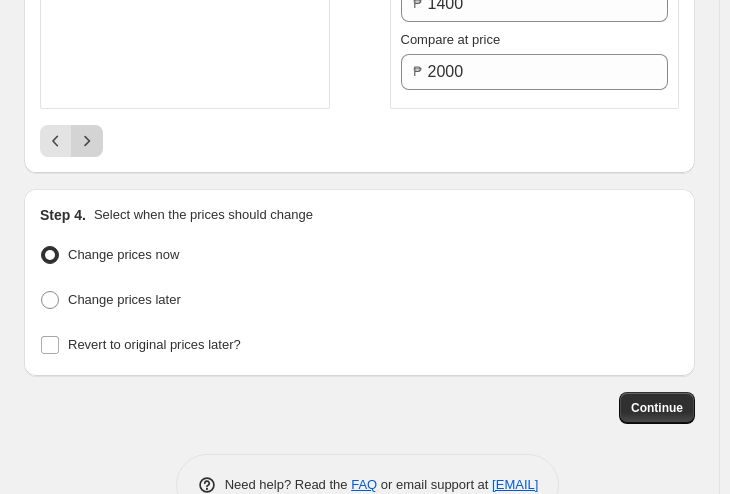 type on "1122" 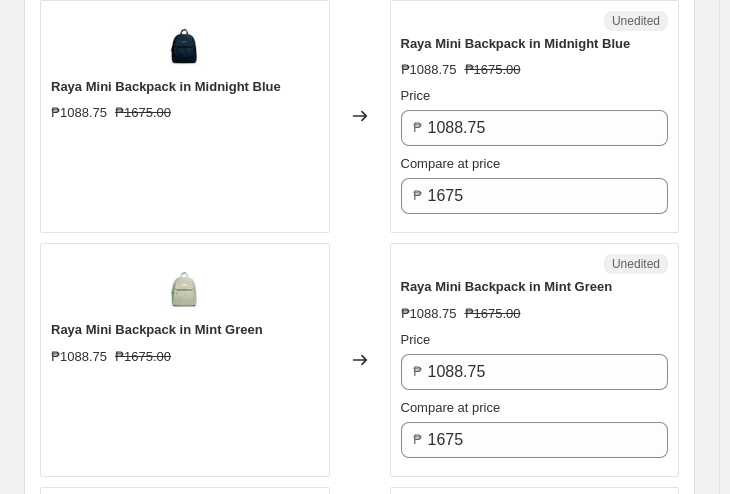 scroll, scrollTop: 1833, scrollLeft: 0, axis: vertical 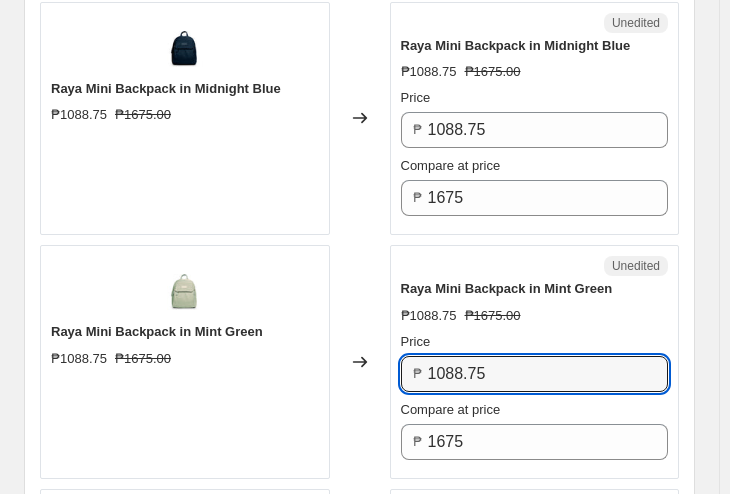 drag, startPoint x: 510, startPoint y: 356, endPoint x: 371, endPoint y: 367, distance: 139.43457 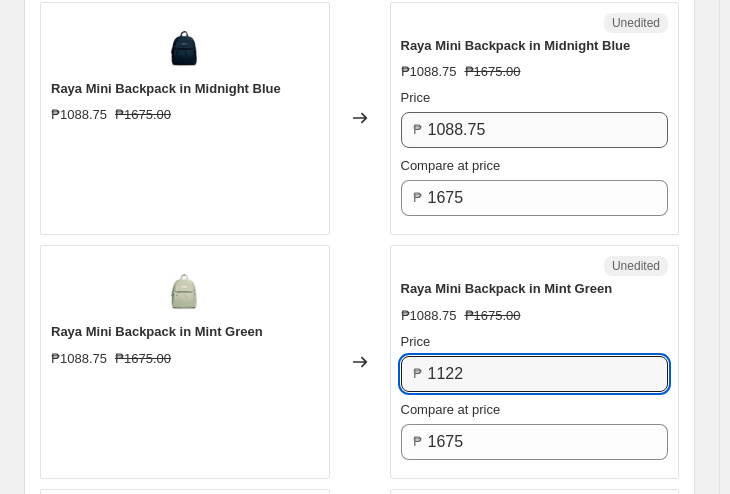 type on "1122" 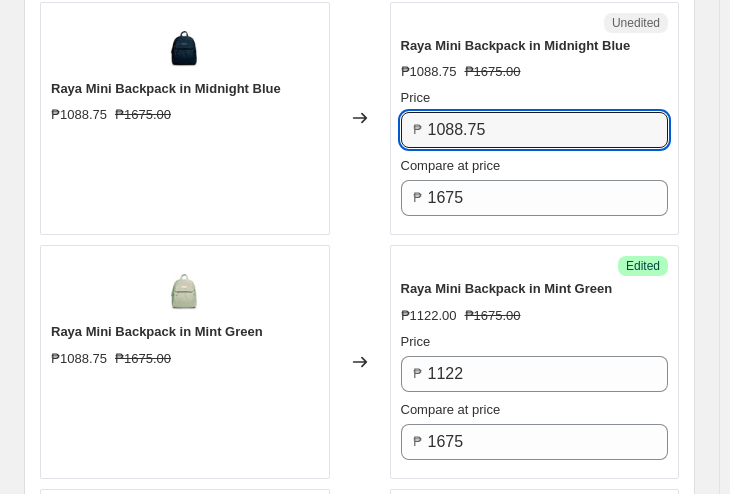 drag, startPoint x: 490, startPoint y: 112, endPoint x: 371, endPoint y: 129, distance: 120.20815 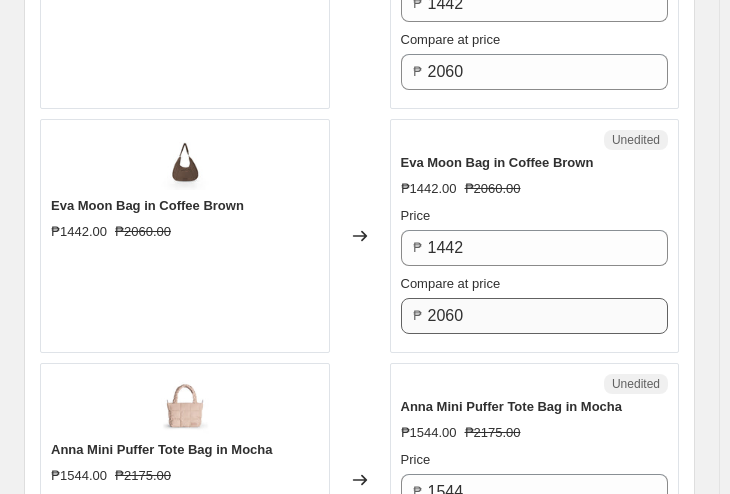 scroll, scrollTop: 1255, scrollLeft: 0, axis: vertical 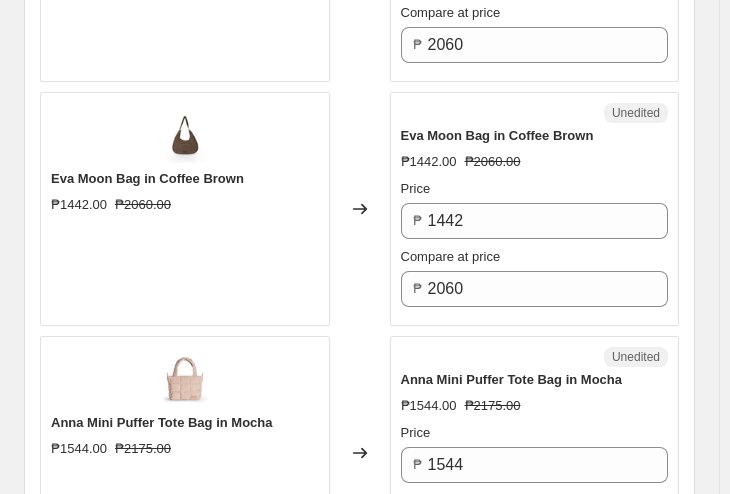 type on "1122" 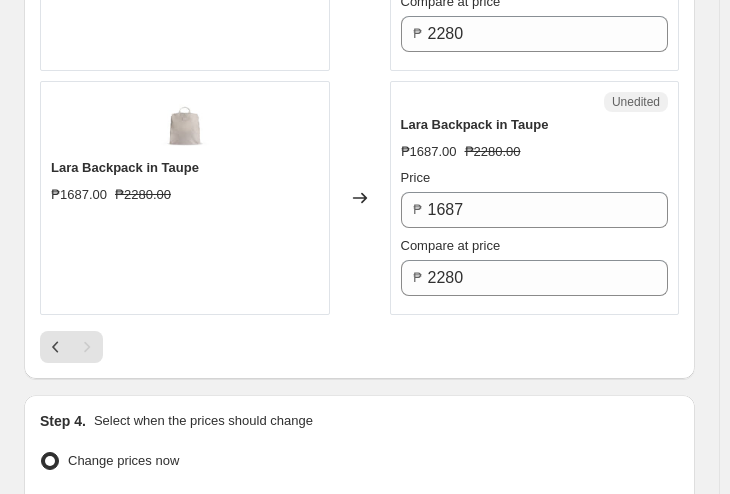 scroll, scrollTop: 3212, scrollLeft: 0, axis: vertical 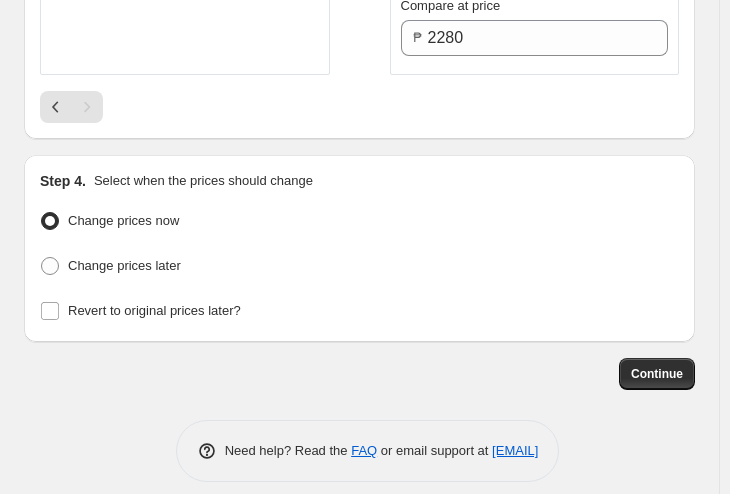 click on "PRICE CHANGE PREVIEW 49 product variants selected. 8 product prices edited: Eva Moon Bag in Sage Green ₱1442.00 ₱2060.00 Changed to Unedited Eva Moon Bag in Sage Green ₱1442.00 ₱2060.00 Price ₱ 1442 Compare at price ₱ 2060 Eva Moon Bag in Coffee Brown ₱1442.00 ₱2060.00 Changed to Unedited Eva Moon Bag in Coffee Brown ₱1442.00 ₱2060.00 Price ₱ 1442 Compare at price ₱ 2060 Anna Mini Puffer Tote Bag in Mocha ₱1544.00 ₱2175.00 Changed to Unedited Anna Mini Puffer Tote Bag in Mocha ₱1544.00 ₱2175.00 Price ₱ 1544 Compare at price ₱ 2175 Raya Mini Backpack in Midnight Blue ₱1088.75 ₱1675.00 Changed to Success Edited Raya Mini Backpack in Midnight Blue ₱1122.00 ₱1675.00 Price ₱ 1122 Compare at price ₱ 1675 Raya Mini Backpack in Mint Green ₱1088.75 ₱1675.00 Changed to Success Edited Raya Mini Backpack in Mint Green ₱1122.00 ₱1675.00 Price ₱ 1122 Compare at price ₱ 1675 Lily Laptop Bag in Green ₱1153.00 ₱1580.00 Changed to Unedited Lily Laptop Bag in Green" at bounding box center [359, -1020] 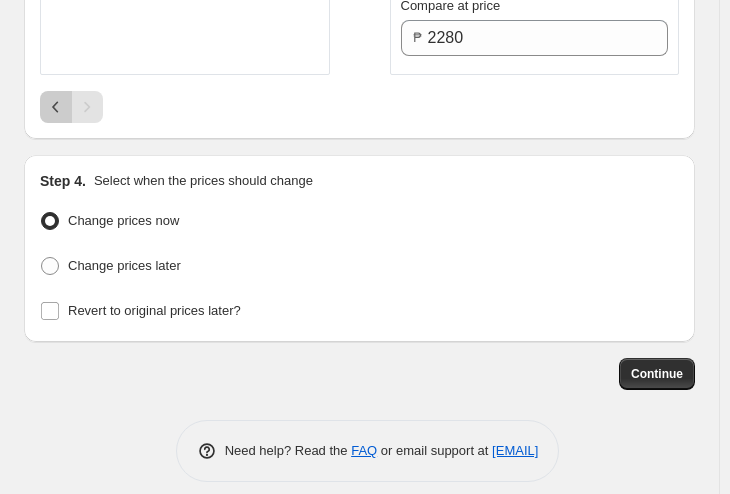 click at bounding box center (56, 107) 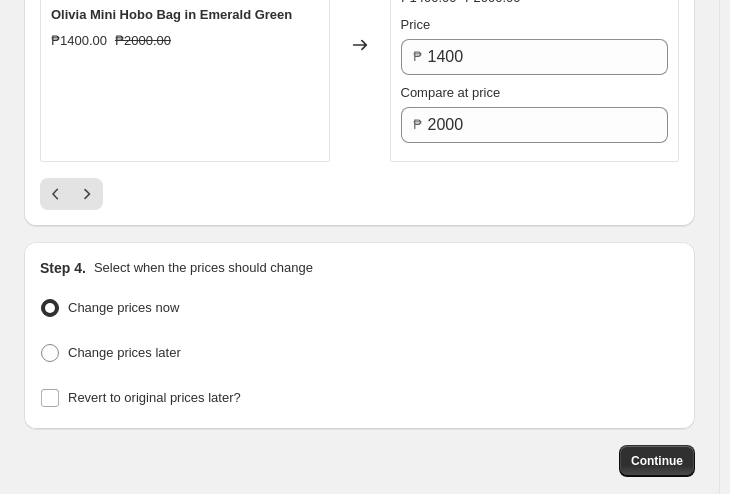 scroll, scrollTop: 5802, scrollLeft: 0, axis: vertical 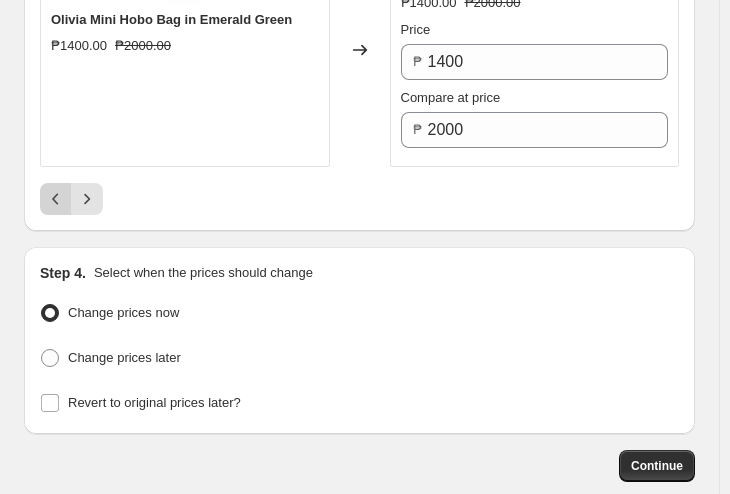 click 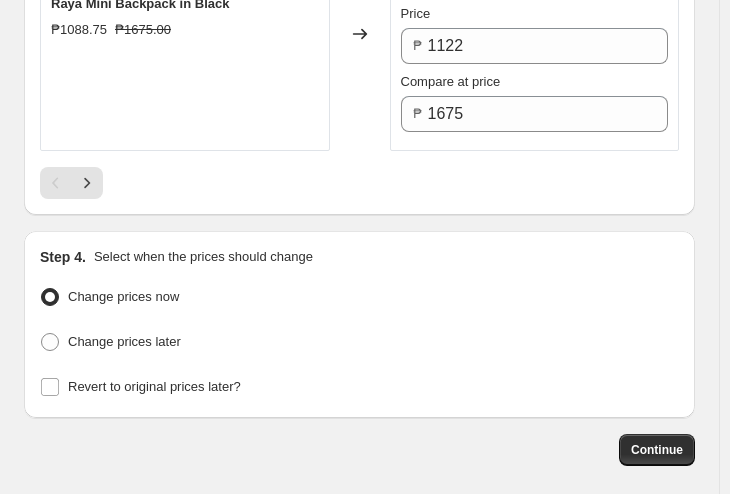 scroll, scrollTop: 5890, scrollLeft: 0, axis: vertical 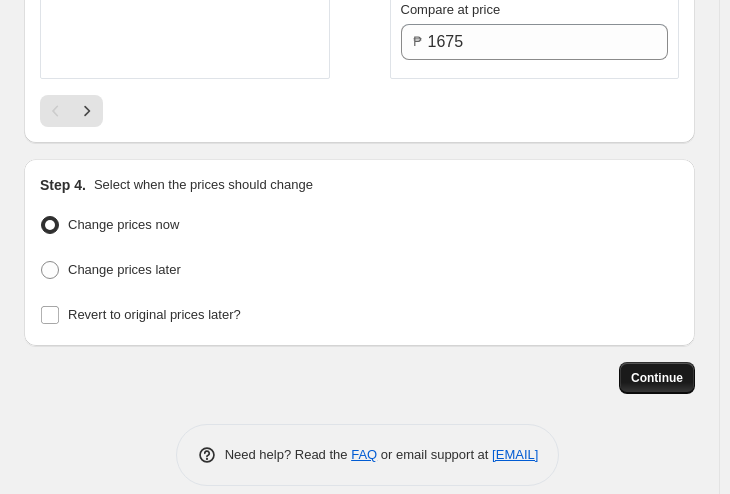 click on "Continue" at bounding box center [657, 378] 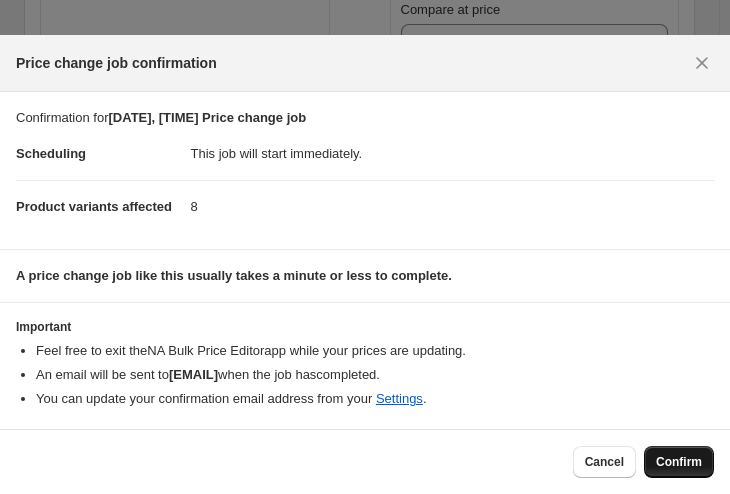 click on "Confirm" at bounding box center [679, 462] 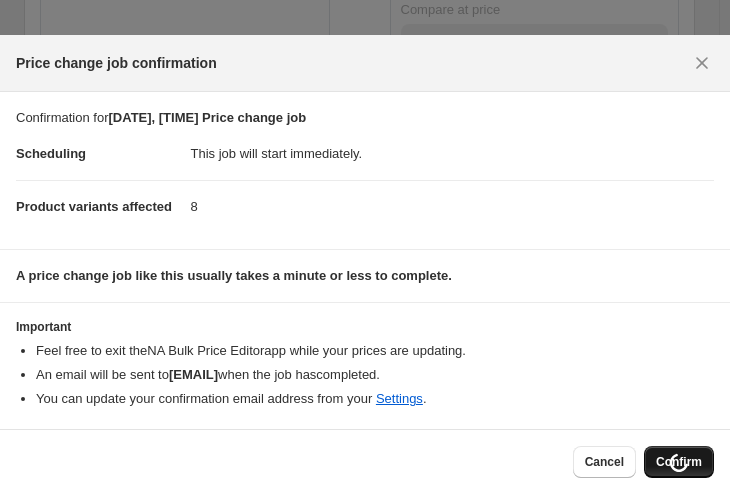 scroll, scrollTop: 5950, scrollLeft: 0, axis: vertical 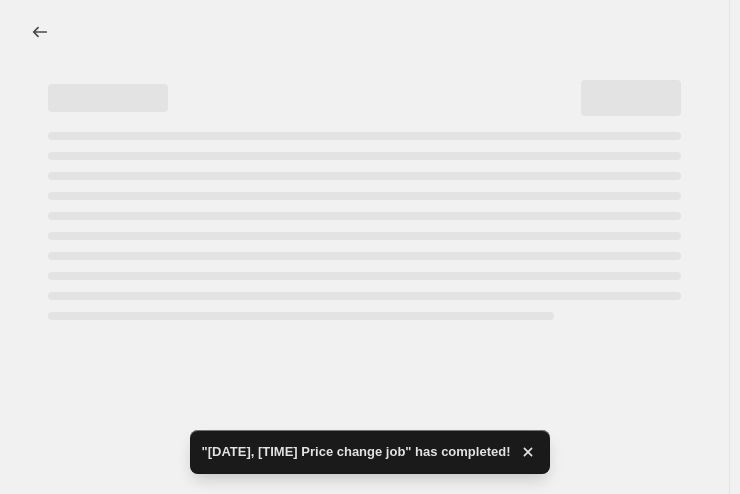 select on "product_status" 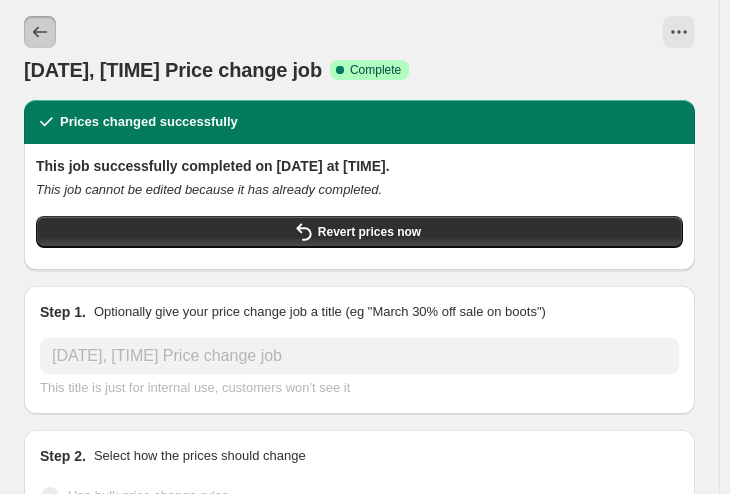 click 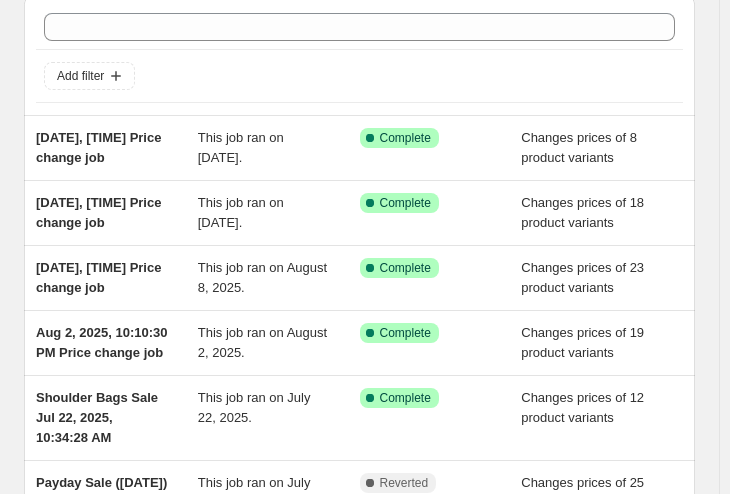 scroll, scrollTop: 84, scrollLeft: 0, axis: vertical 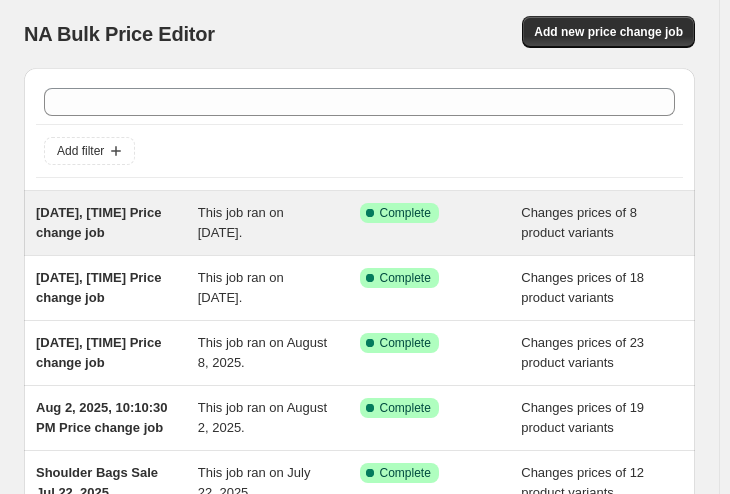 click on "[DATE], [TIME] Price change job This job ran on [DATE]. Success Complete Complete Changes prices of 8 product variants" at bounding box center (359, 223) 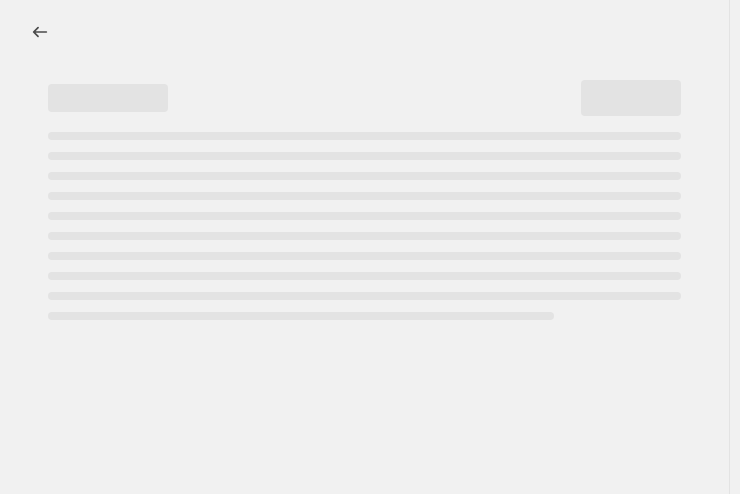 select on "product_status" 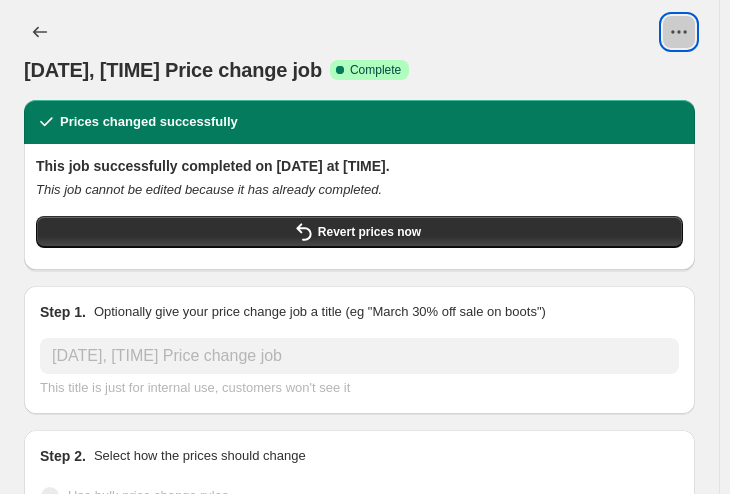 click at bounding box center [679, 32] 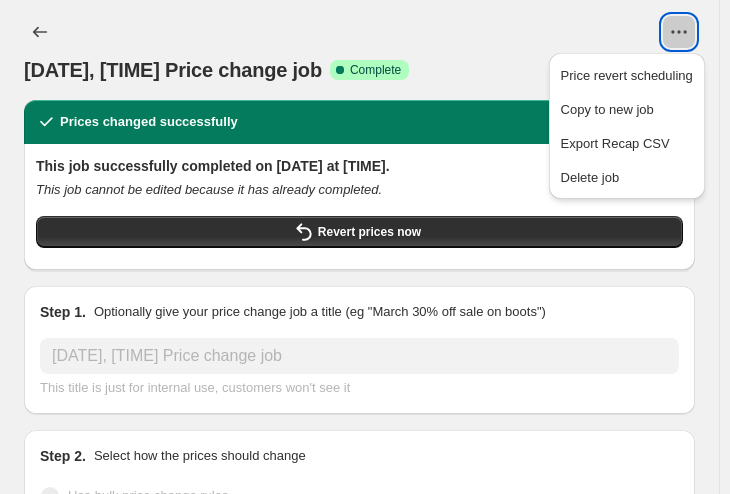 click 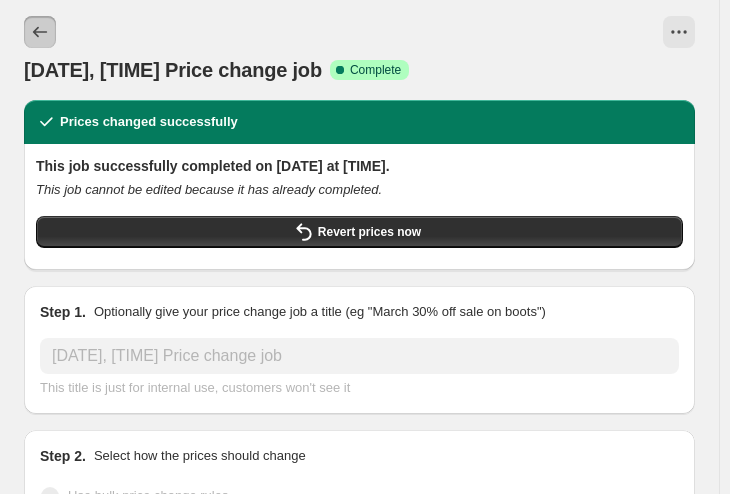click at bounding box center [40, 32] 